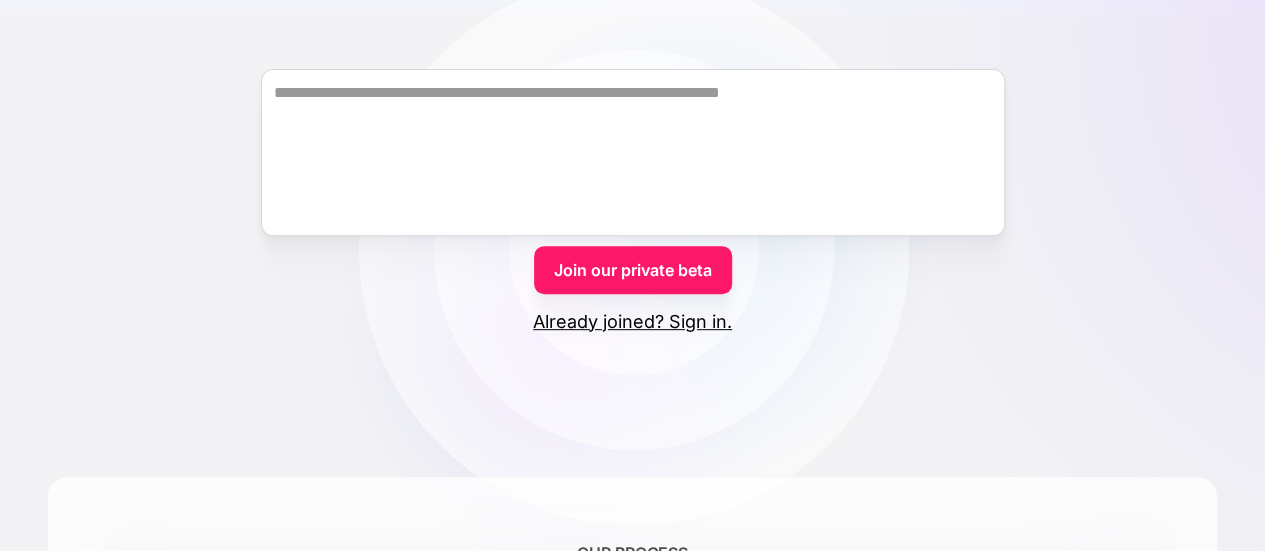 scroll, scrollTop: 327, scrollLeft: 0, axis: vertical 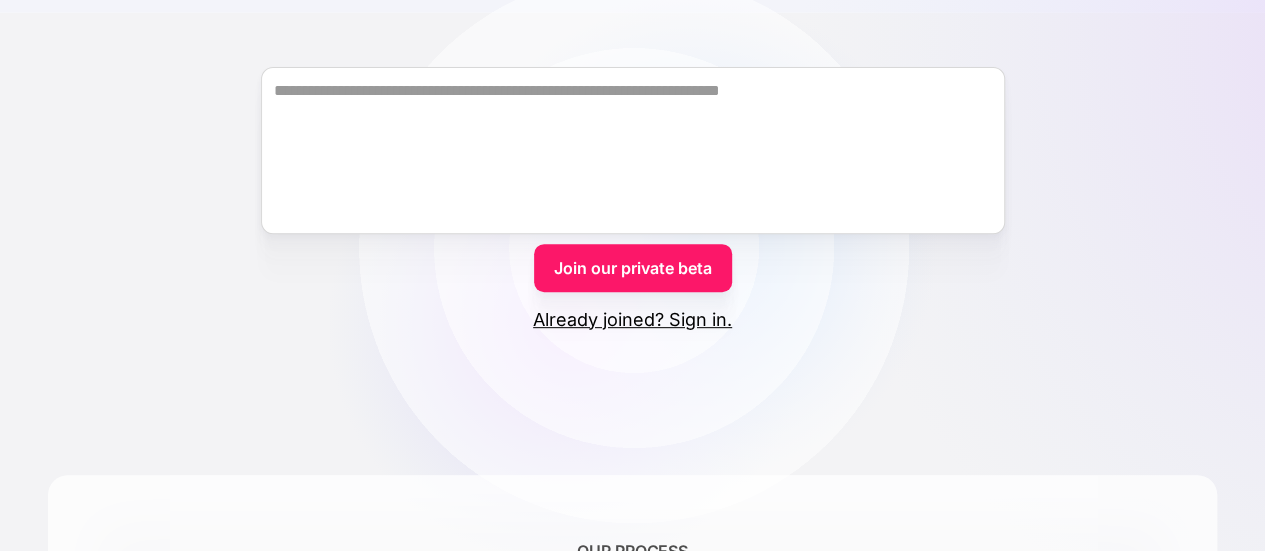 click on "Join our private beta" at bounding box center [633, 268] 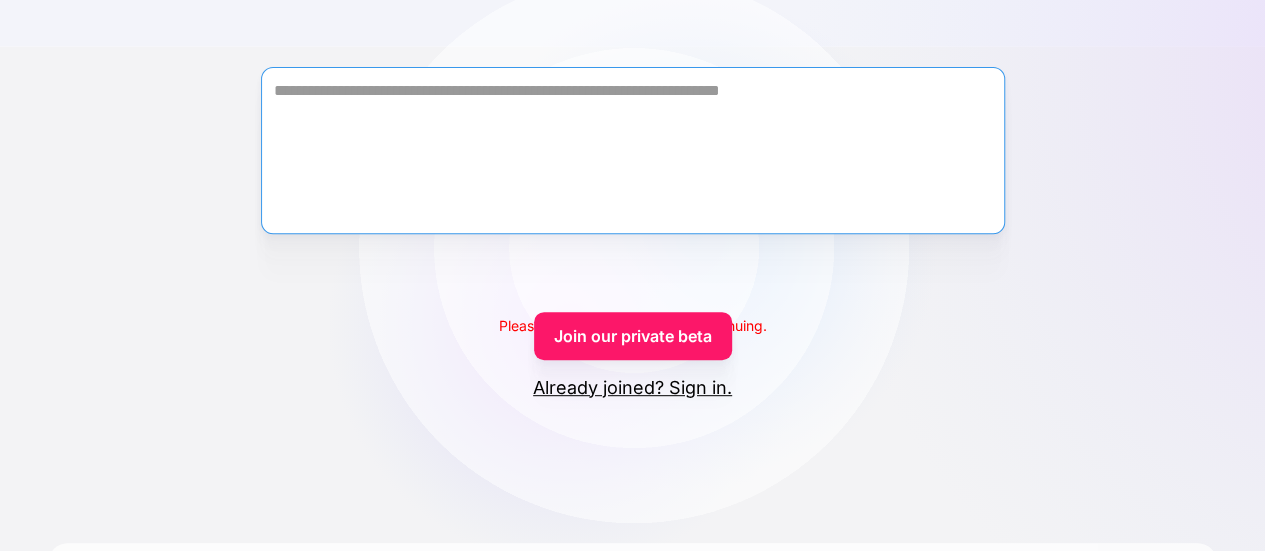 click at bounding box center [633, 150] 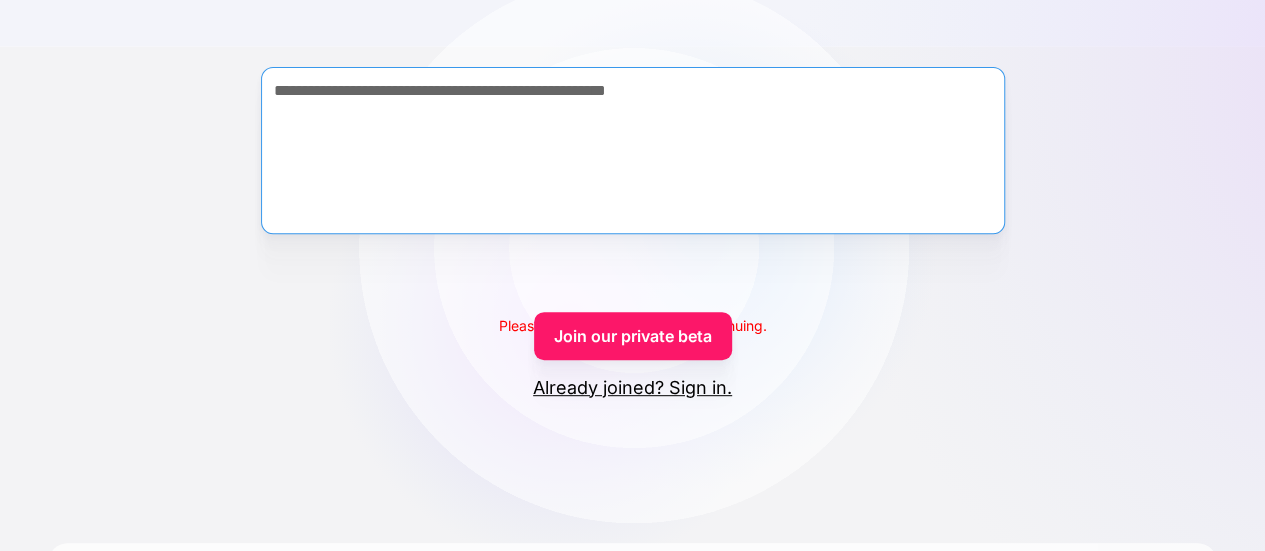 type on "**********" 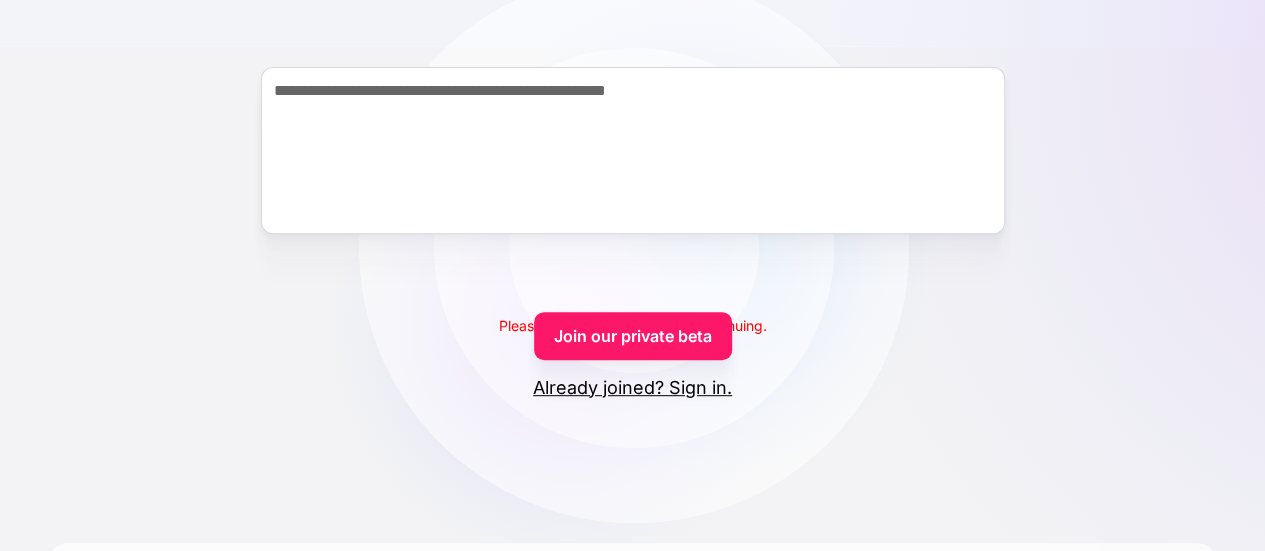 click on "Join our private beta" at bounding box center [633, 336] 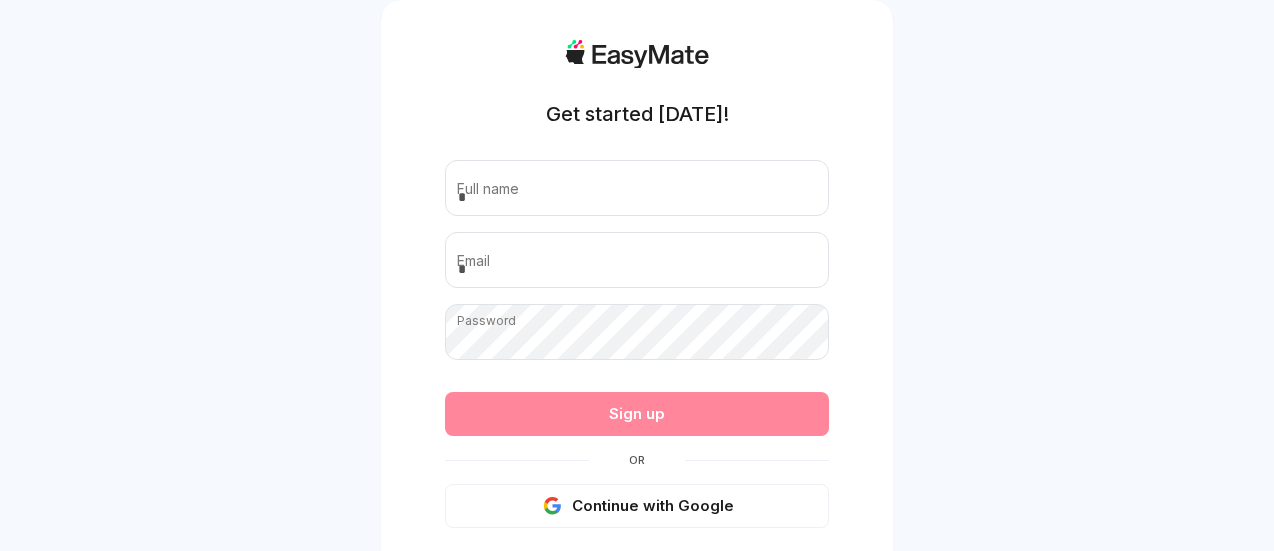 scroll, scrollTop: 0, scrollLeft: 0, axis: both 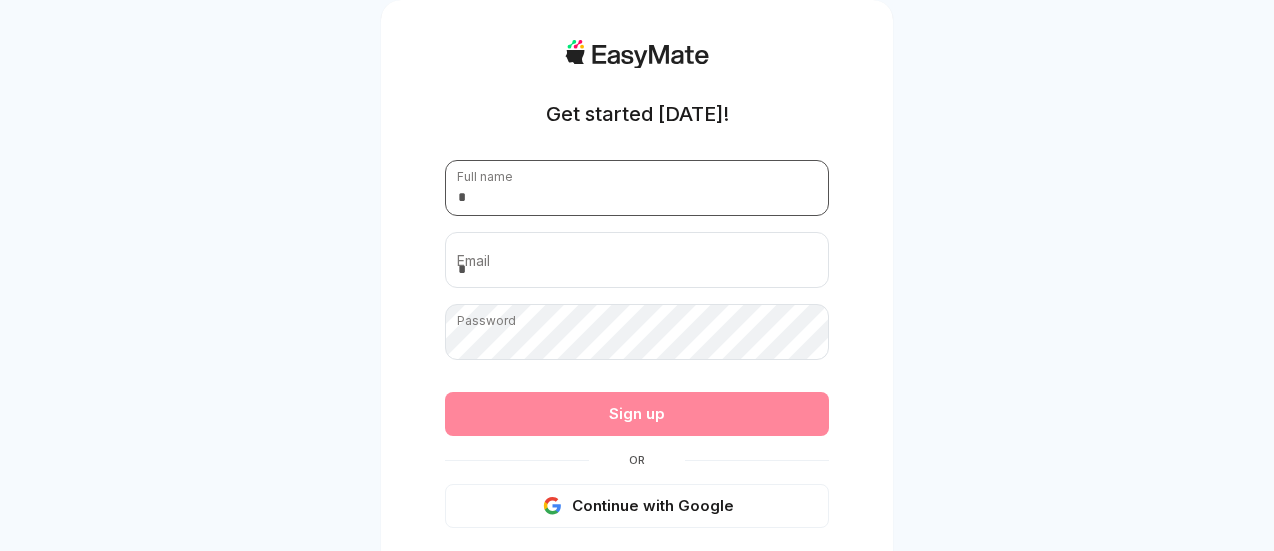 click at bounding box center (637, 188) 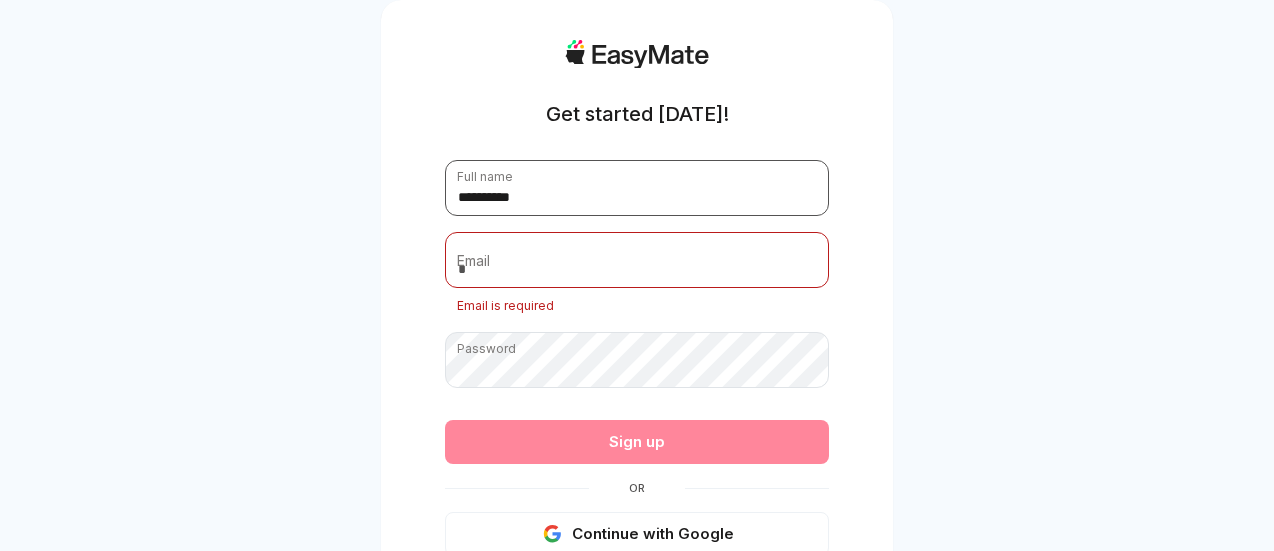 click on "**********" at bounding box center [637, 188] 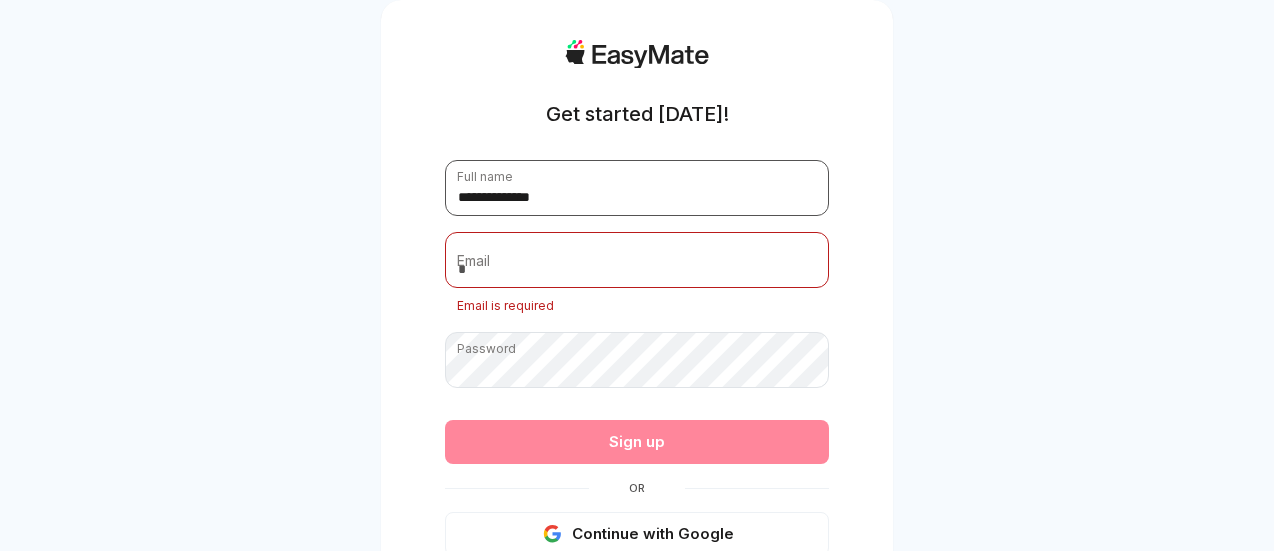 type on "**********" 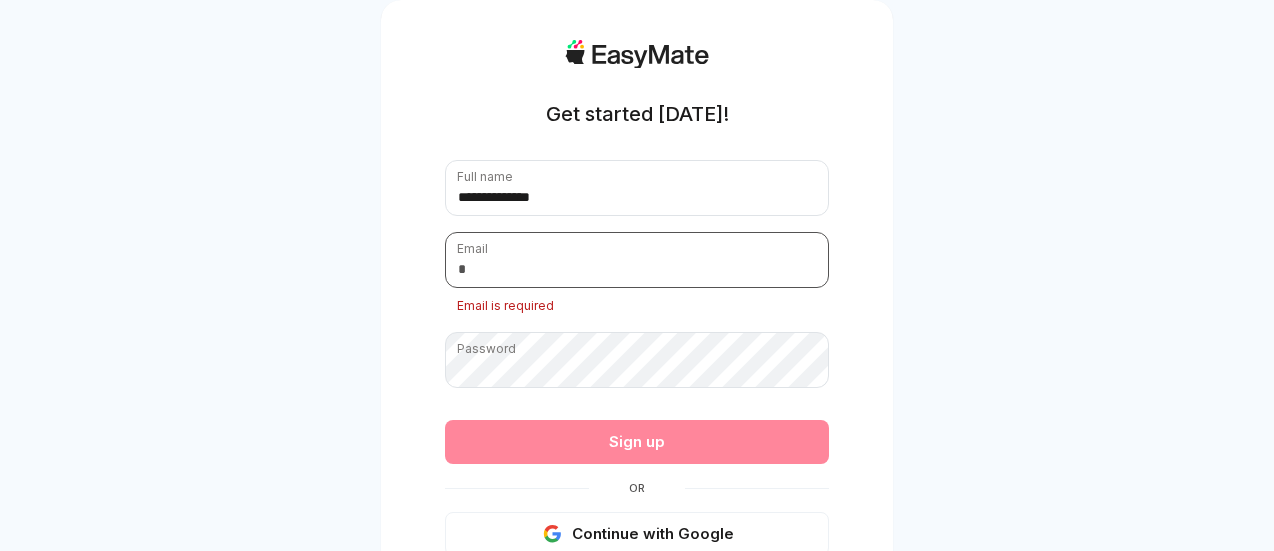 click at bounding box center (637, 260) 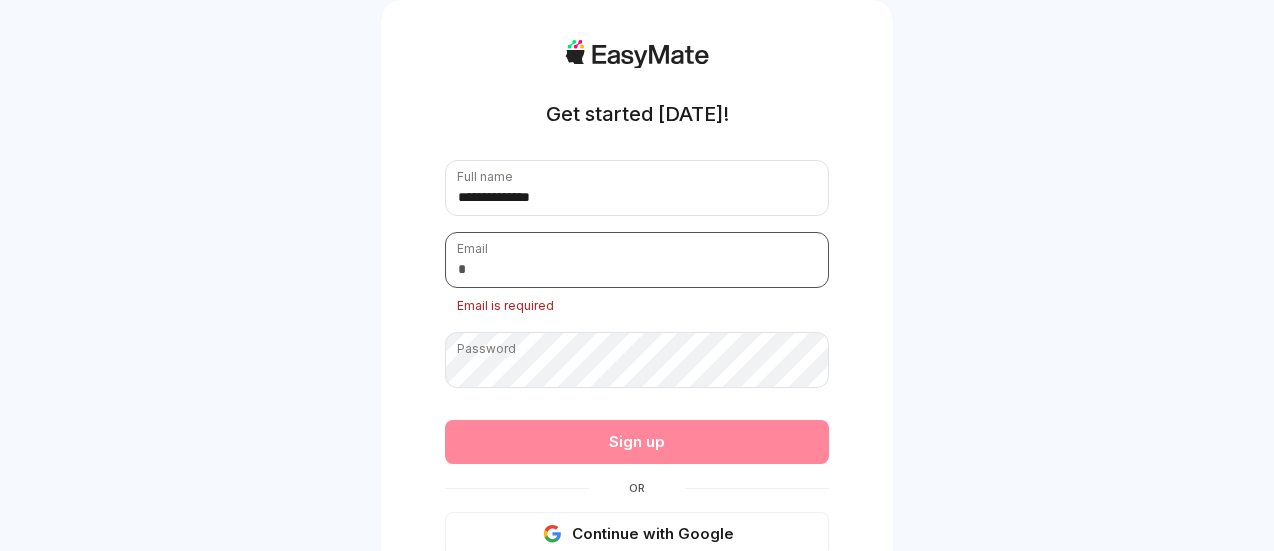 type on "**********" 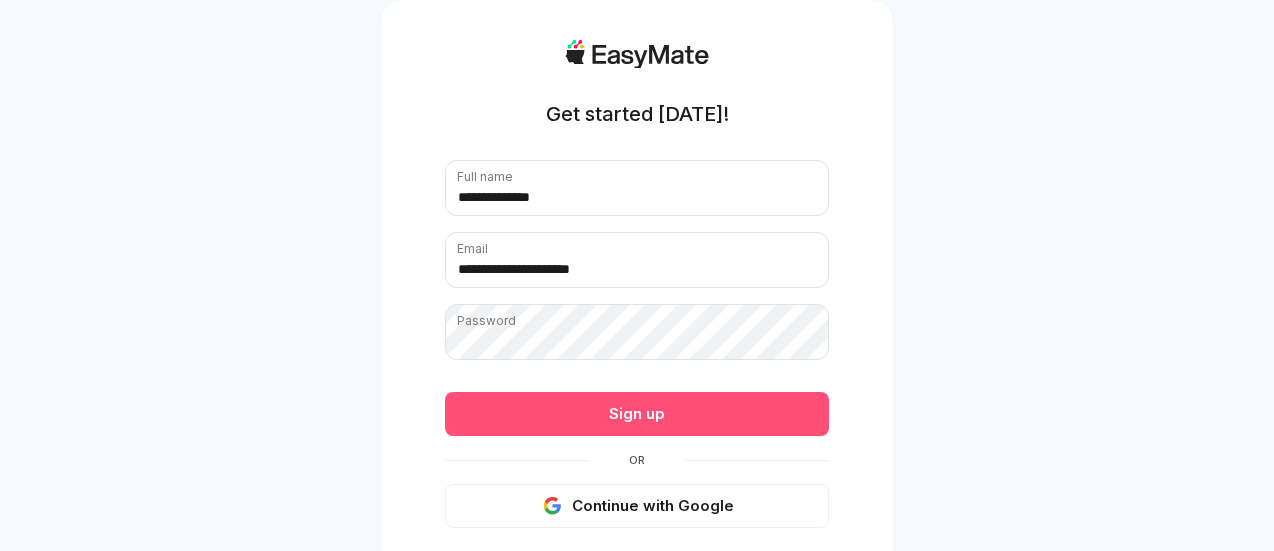 click on "Sign up" at bounding box center (637, 414) 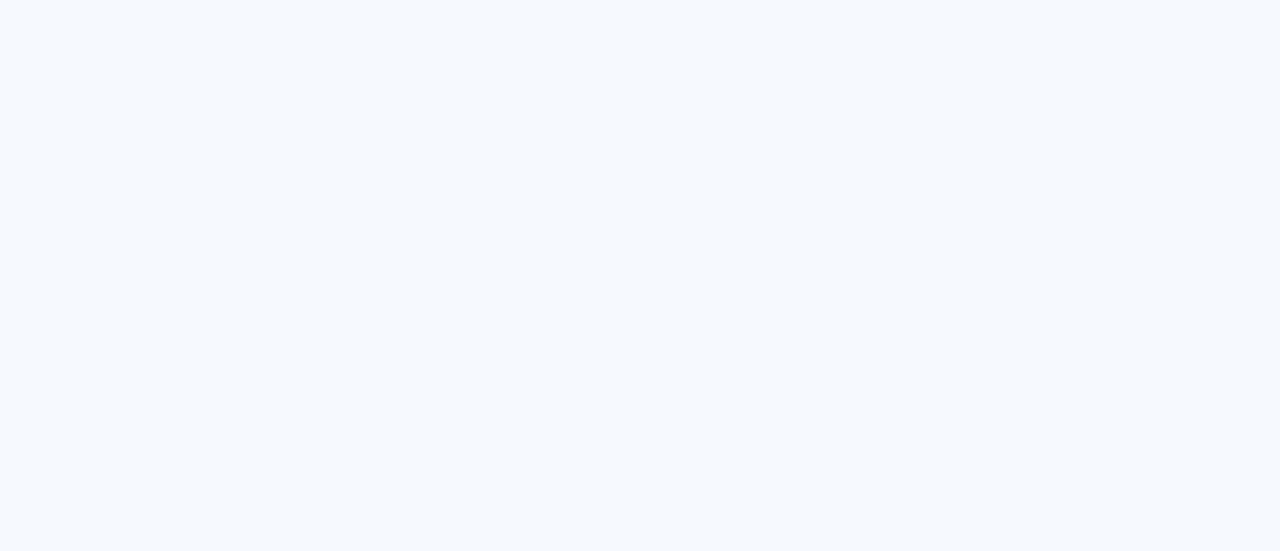 scroll, scrollTop: 0, scrollLeft: 0, axis: both 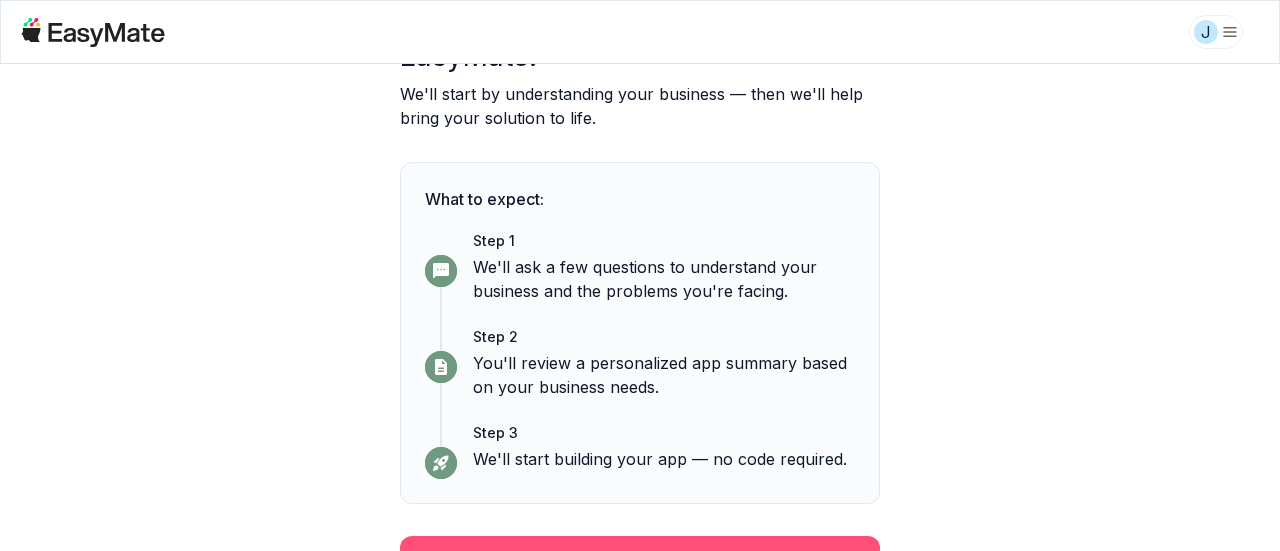 click on "Continue" at bounding box center (640, 562) 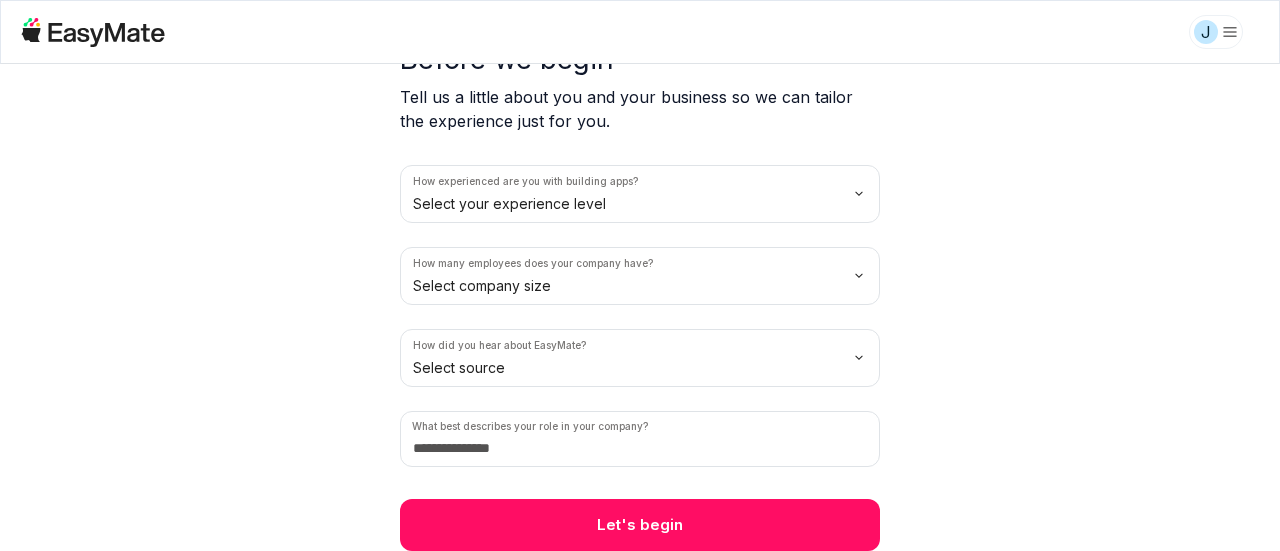 scroll, scrollTop: 0, scrollLeft: 0, axis: both 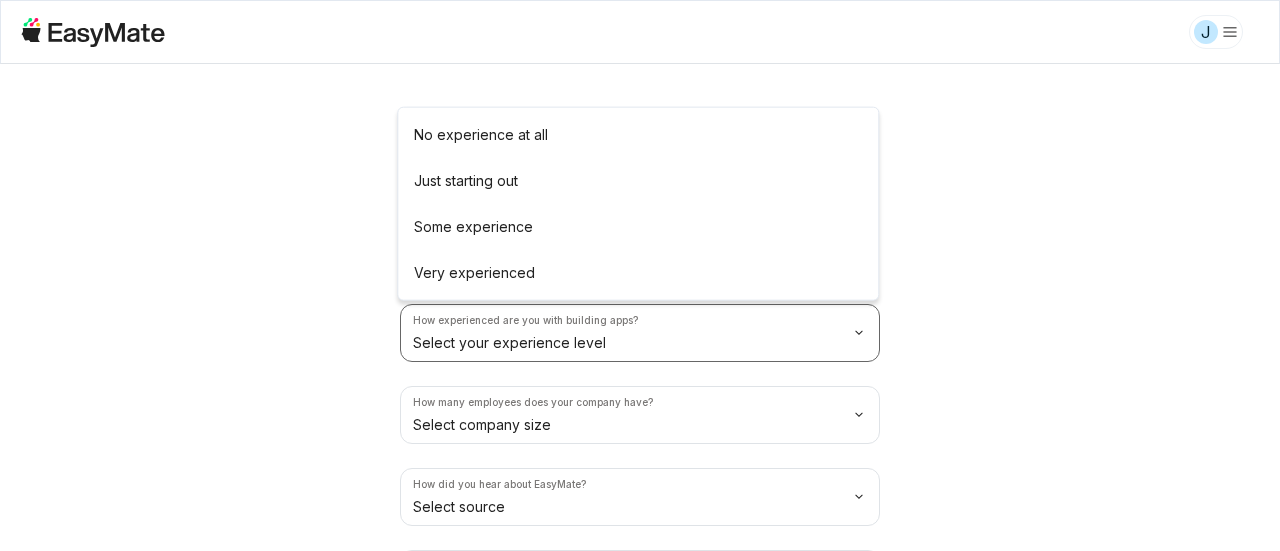click on "J 2 / 2 Before we begin Tell us a little about you and your business so we can tailor the experience just for you. How experienced are you with building apps? Select your experience level How many employees does your company have? Select company size How did you hear about EasyMate? Select source What best describes your role in your company? Let's begin No experience at all Just starting out Some experience Very experienced" at bounding box center (640, 275) 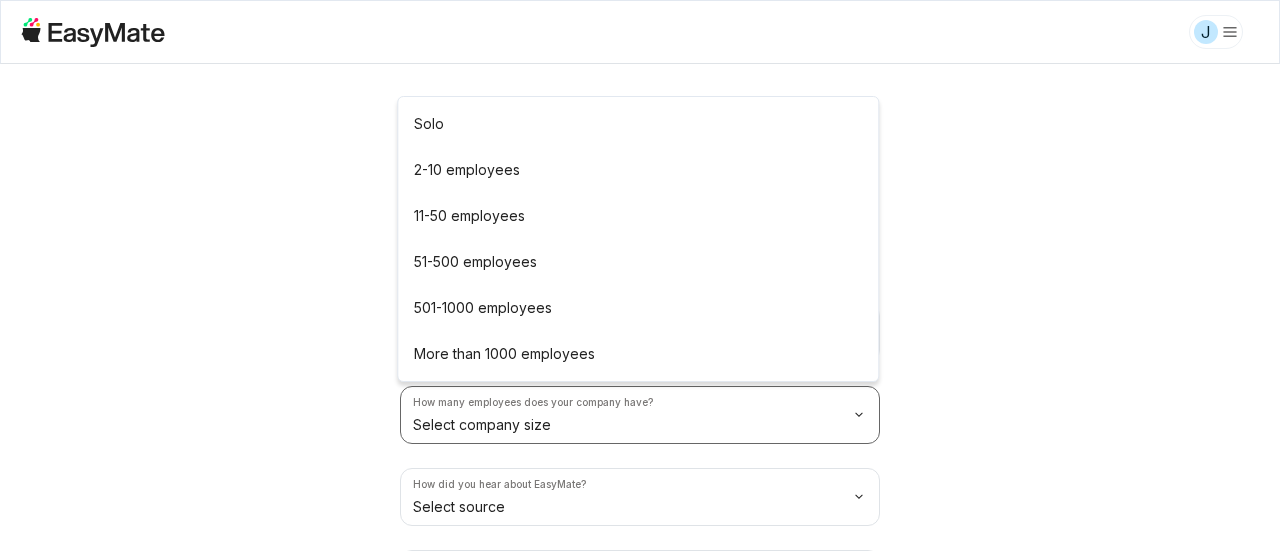 click on "J 2 / 2 Before we begin Tell us a little about you and your business so we can tailor the experience just for you. How experienced are you with building apps? Just starting out How many employees does your company have? Select company size How did you hear about EasyMate? Select source What best describes your role in your company? Let's begin Solo 2-10 employees 11-50 employees 51-500 employees 501-1000 employees More than 1000 employees" at bounding box center (640, 275) 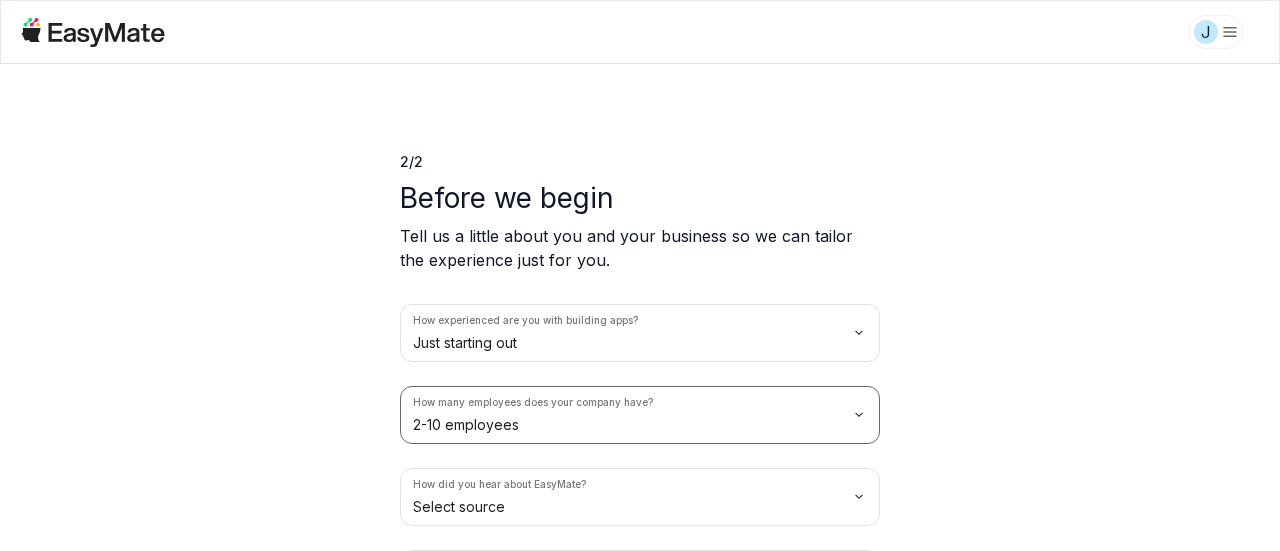 scroll, scrollTop: 136, scrollLeft: 0, axis: vertical 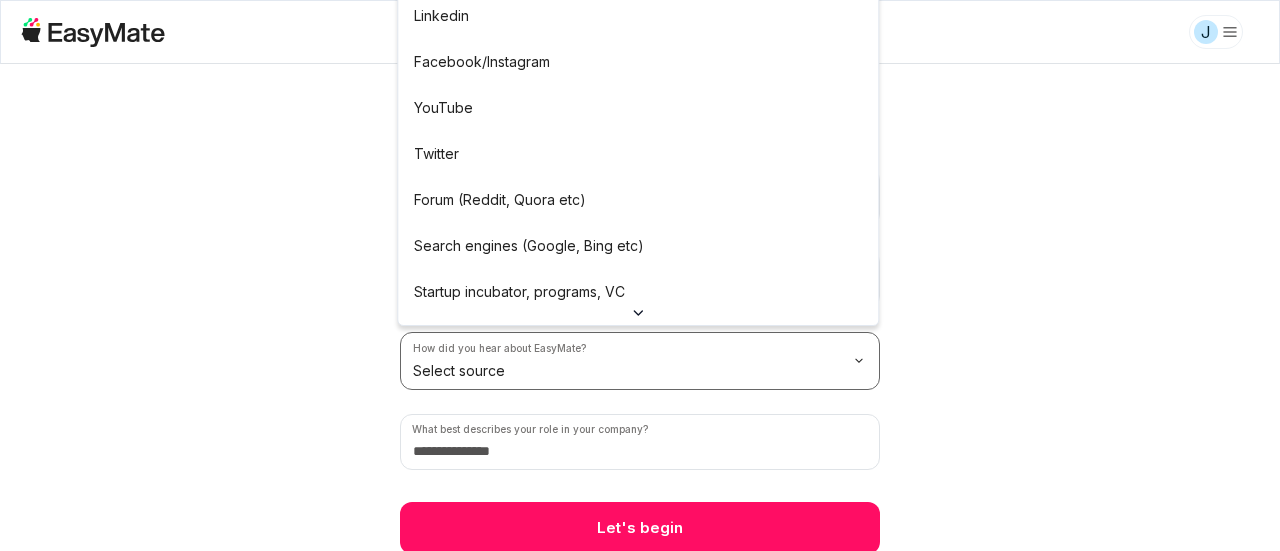 click on "J 2 / 2 Before we begin Tell us a little about you and your business so we can tailor the experience just for you. How experienced are you with building apps? Just starting out How many employees does your company have? 2-10 employees How did you hear about EasyMate? Select source What best describes your role in your company? Let's begin Peer referral Linkedin Facebook/Instagram YouTube Twitter Forum (Reddit, Quora etc) Search engines (Google, Bing etc) Startup incubator, programs, VC Podcast Press or news outlet Other" at bounding box center [640, 275] 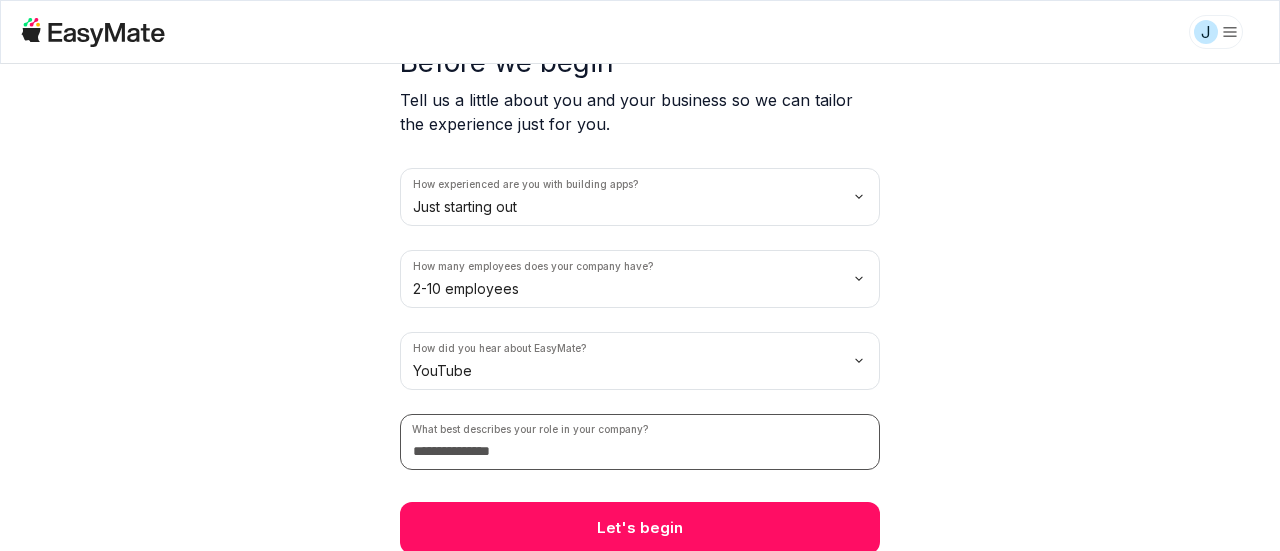 click at bounding box center [640, 442] 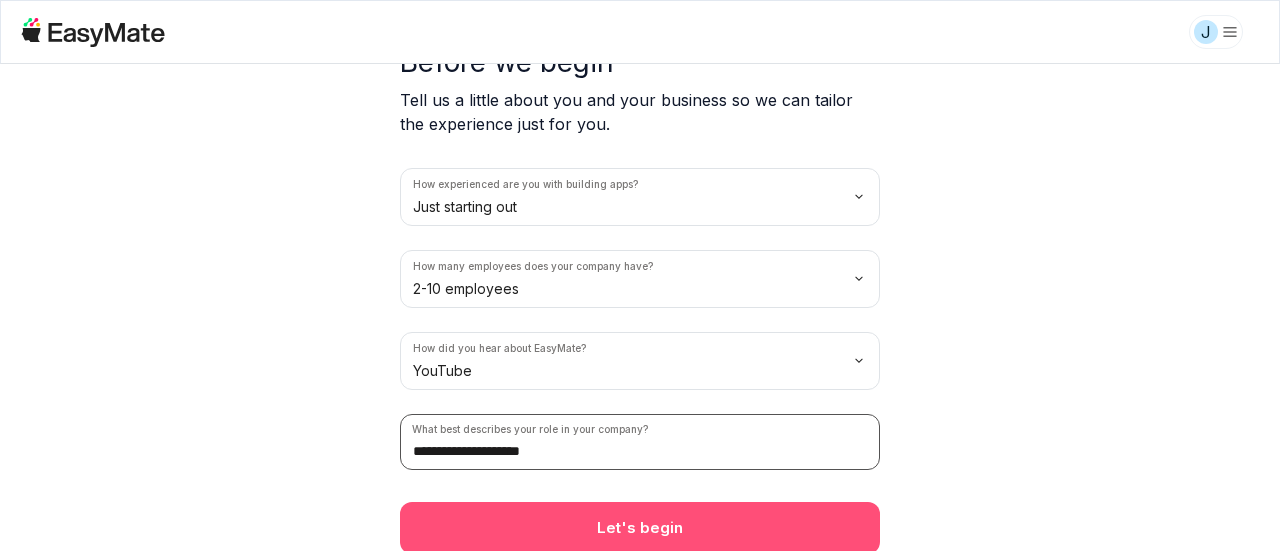 type on "**********" 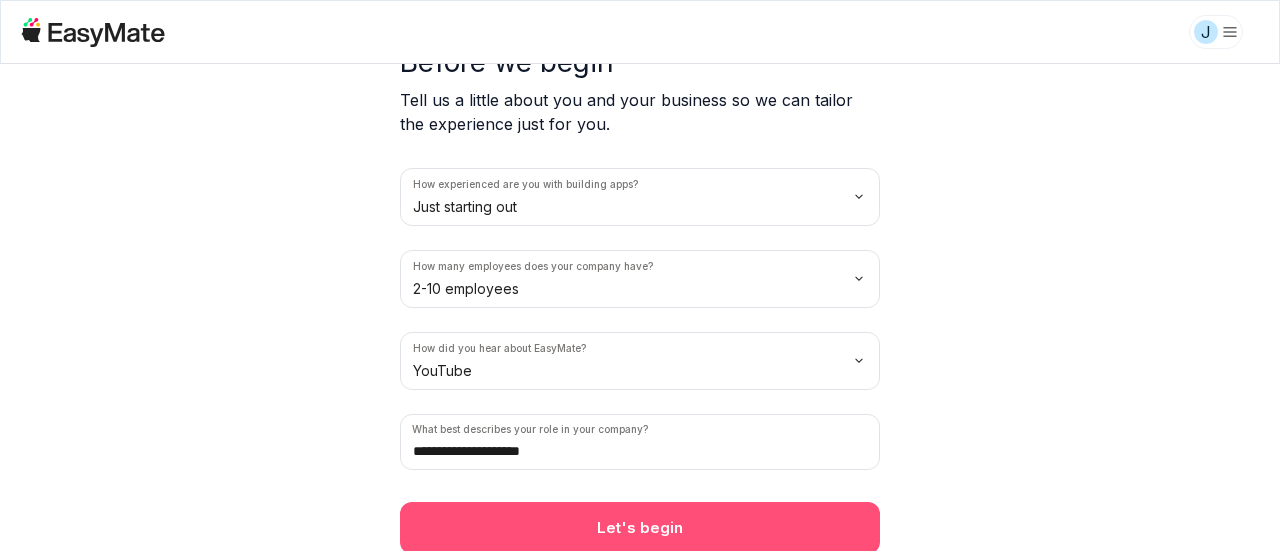 click on "Let's begin" at bounding box center [640, 528] 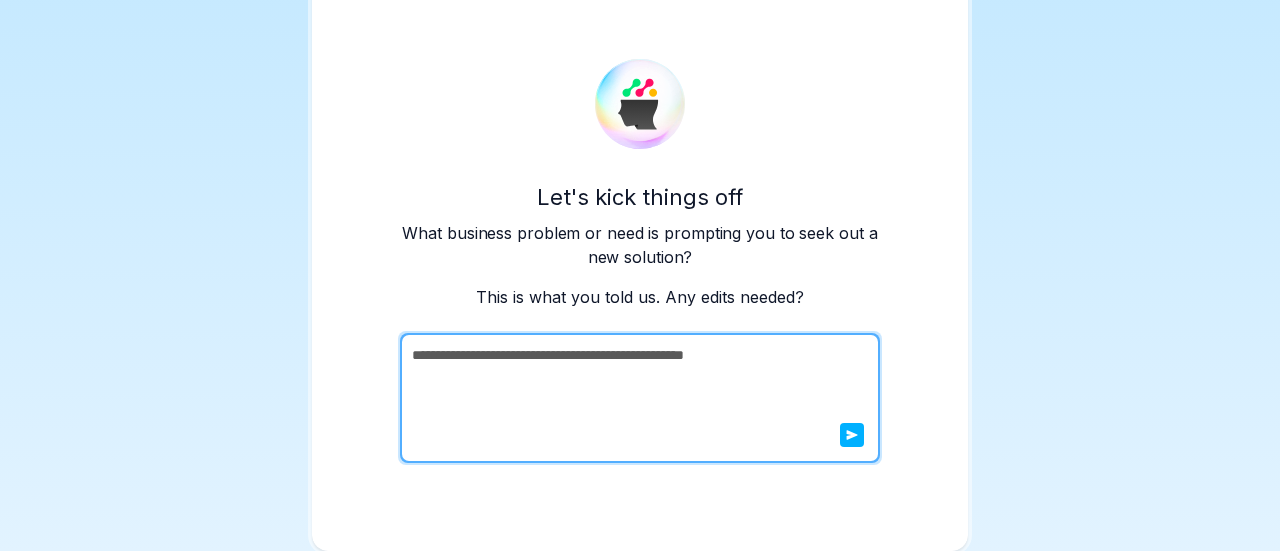 scroll, scrollTop: 92, scrollLeft: 0, axis: vertical 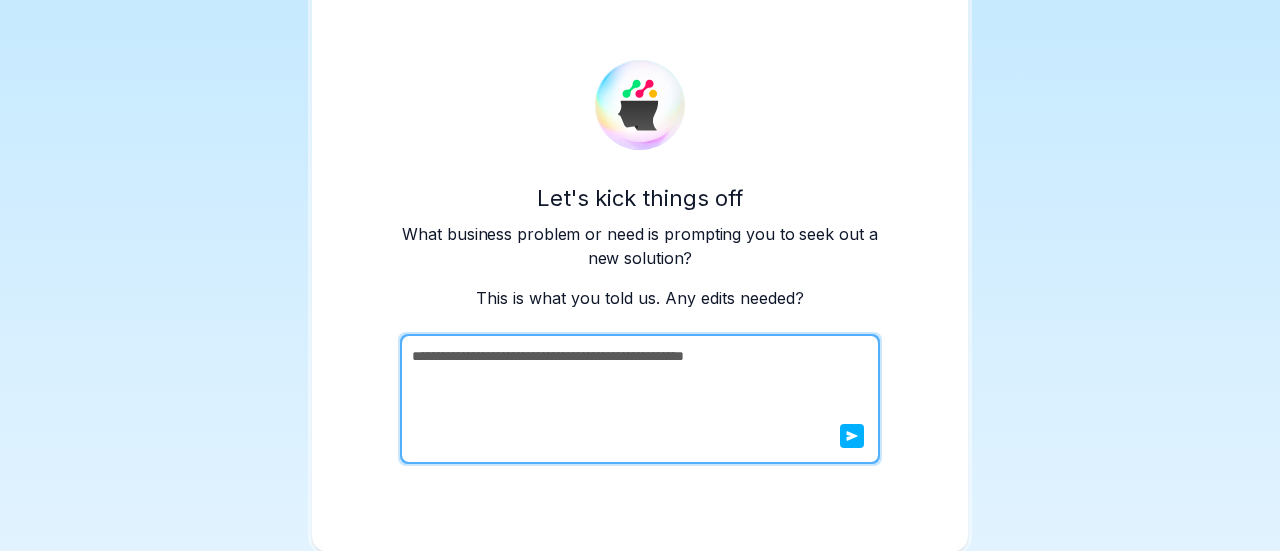 click on "**********" at bounding box center [638, 399] 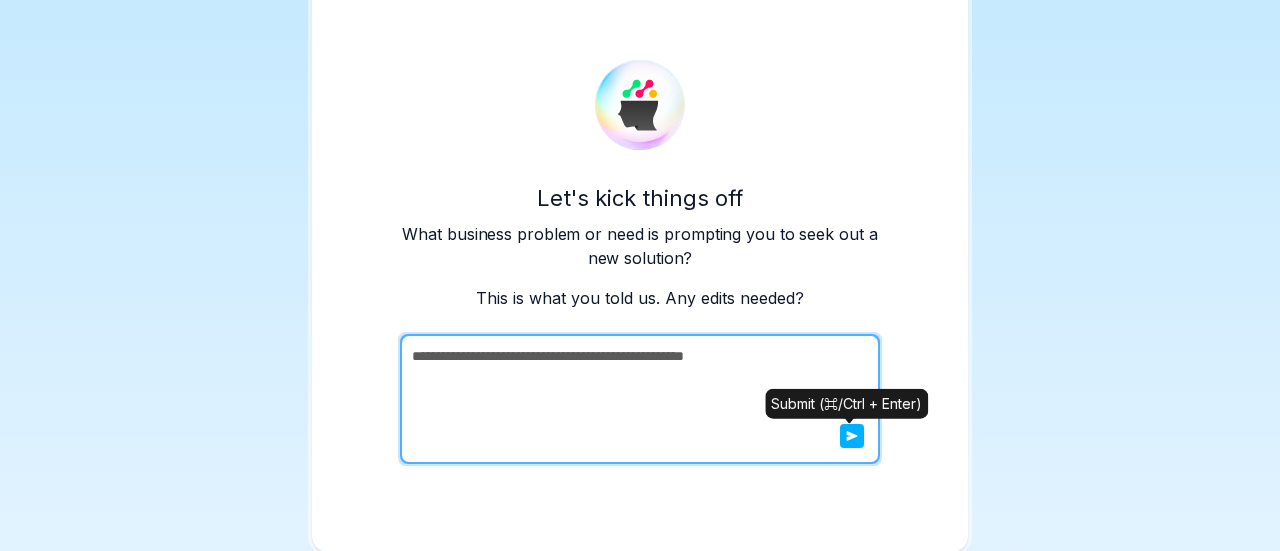 click 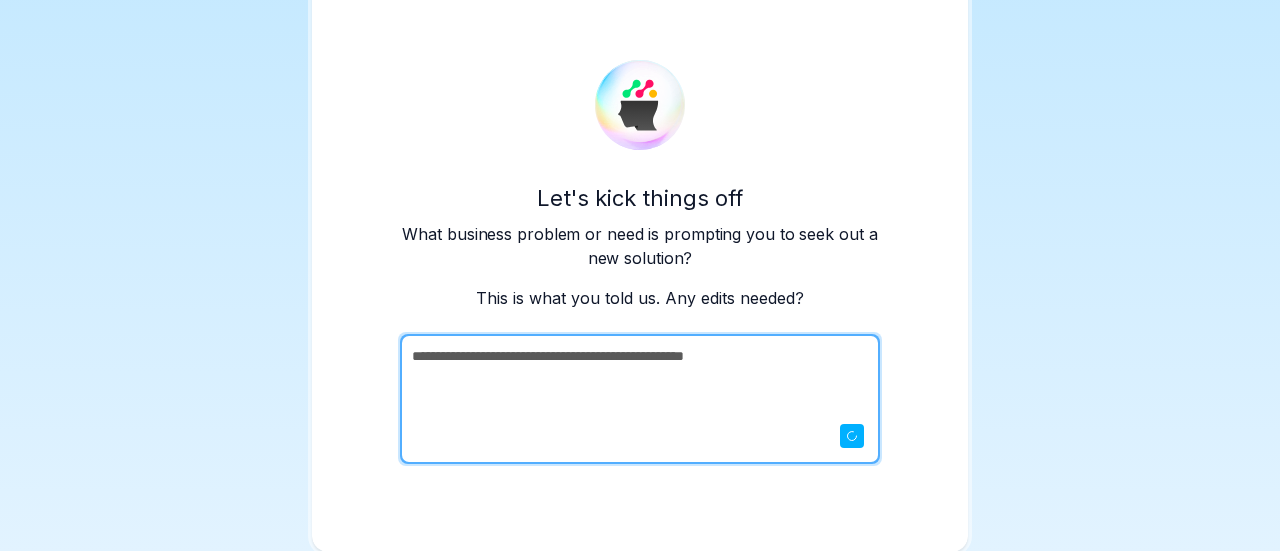 scroll, scrollTop: 0, scrollLeft: 0, axis: both 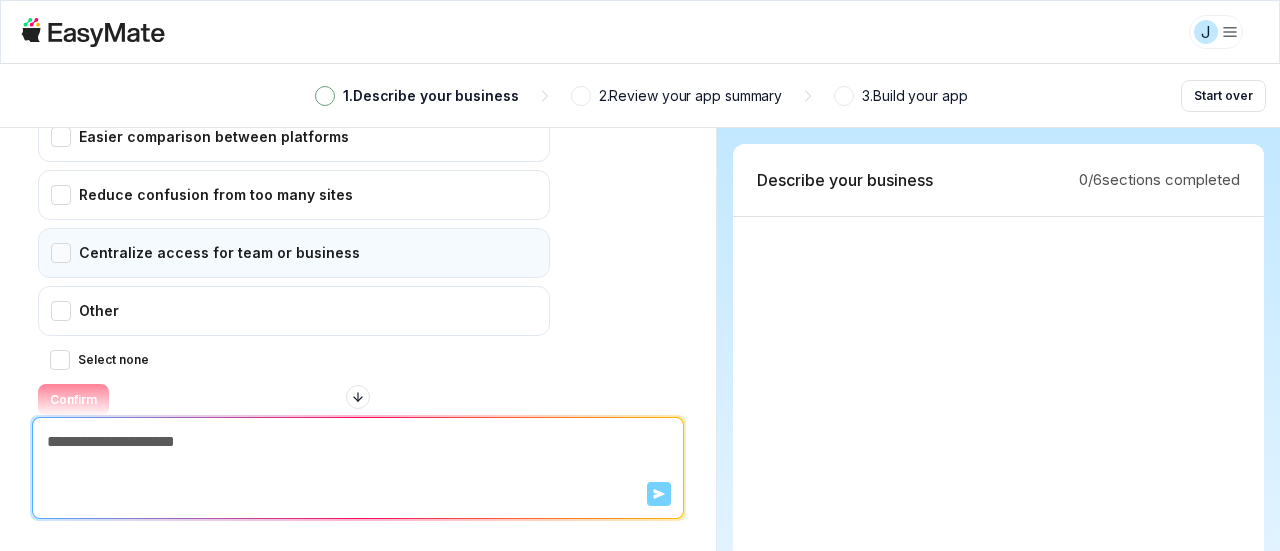 click on "Centralize access for team or business" at bounding box center (294, 253) 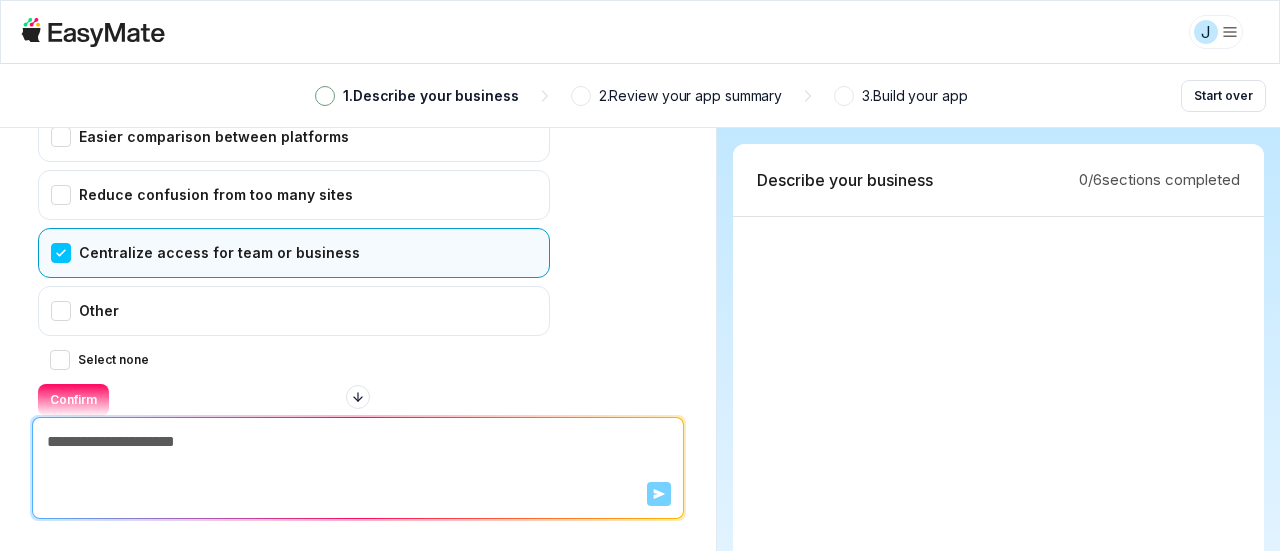 click at bounding box center [358, 401] 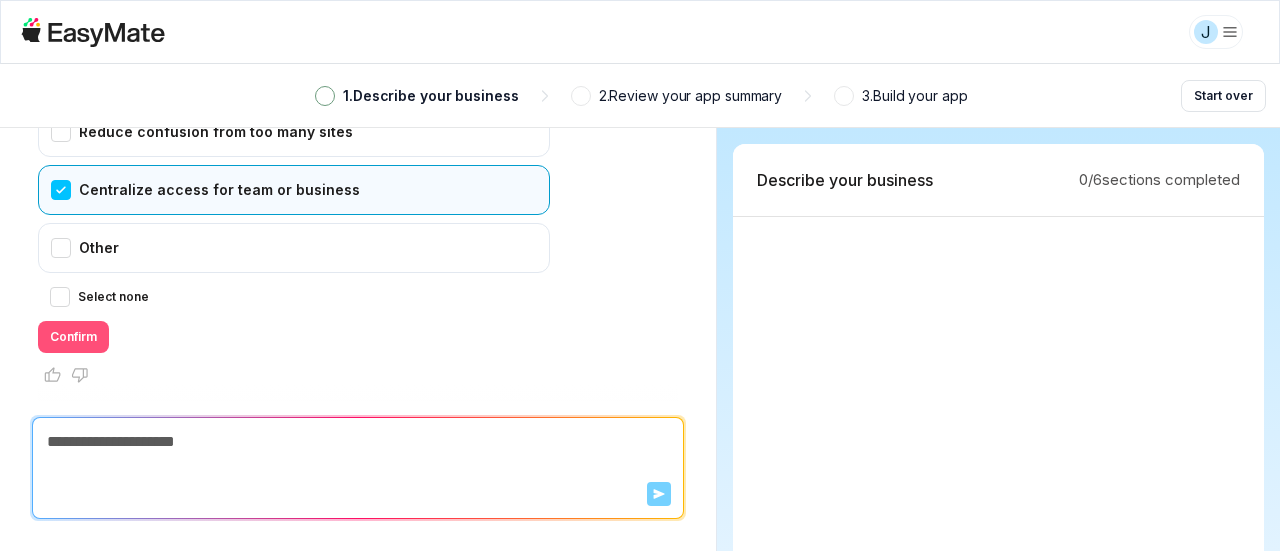 click on "Confirm" at bounding box center (73, 337) 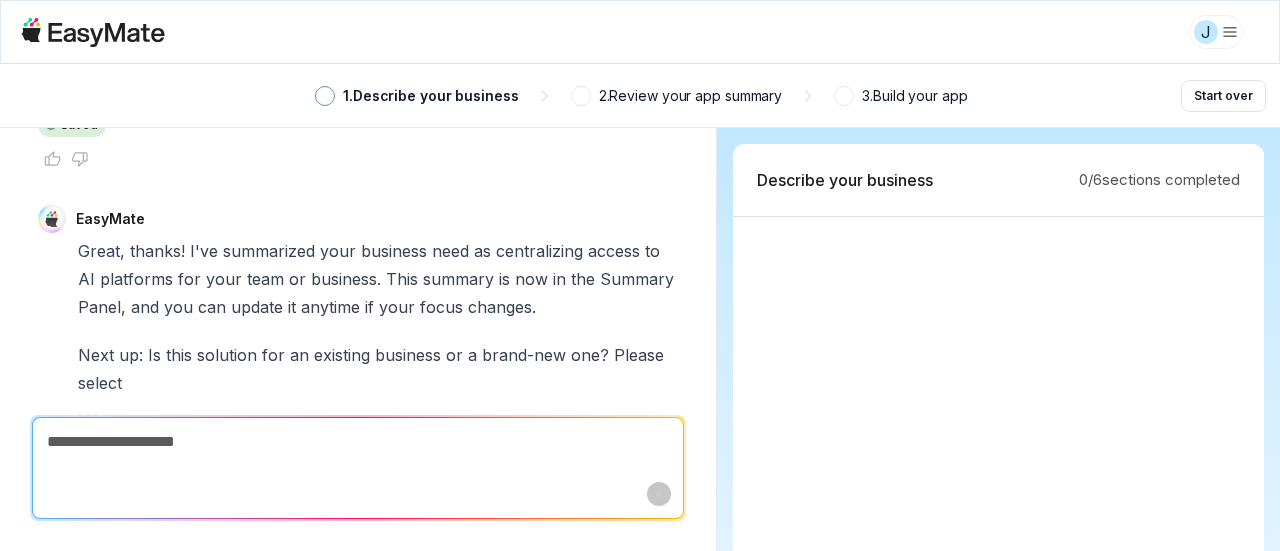 scroll, scrollTop: 801, scrollLeft: 0, axis: vertical 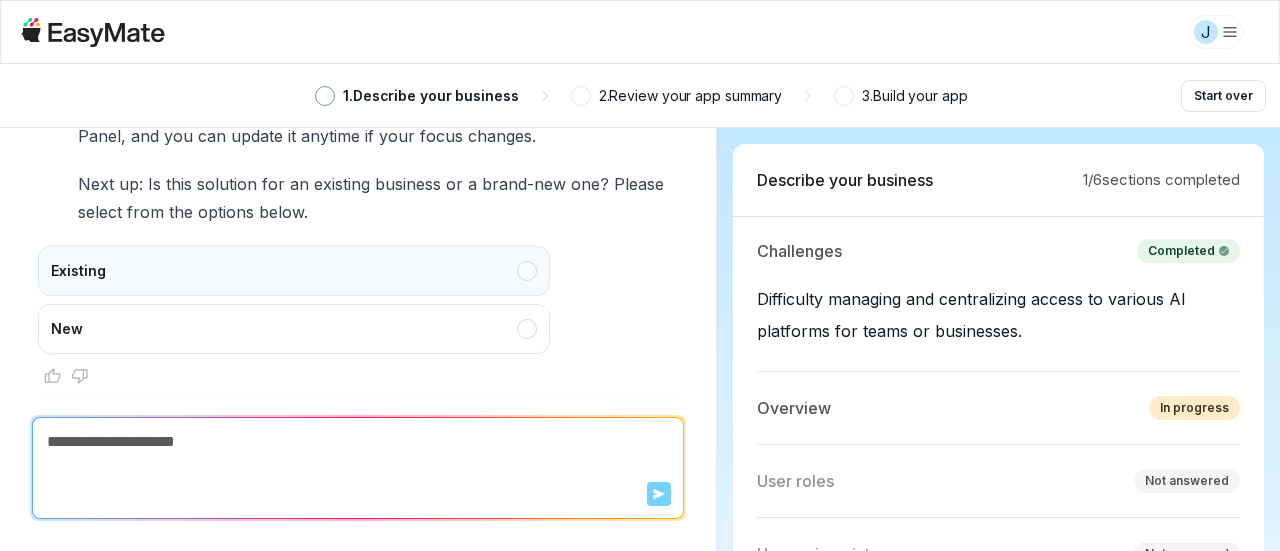 click on "Existing" at bounding box center (294, 271) 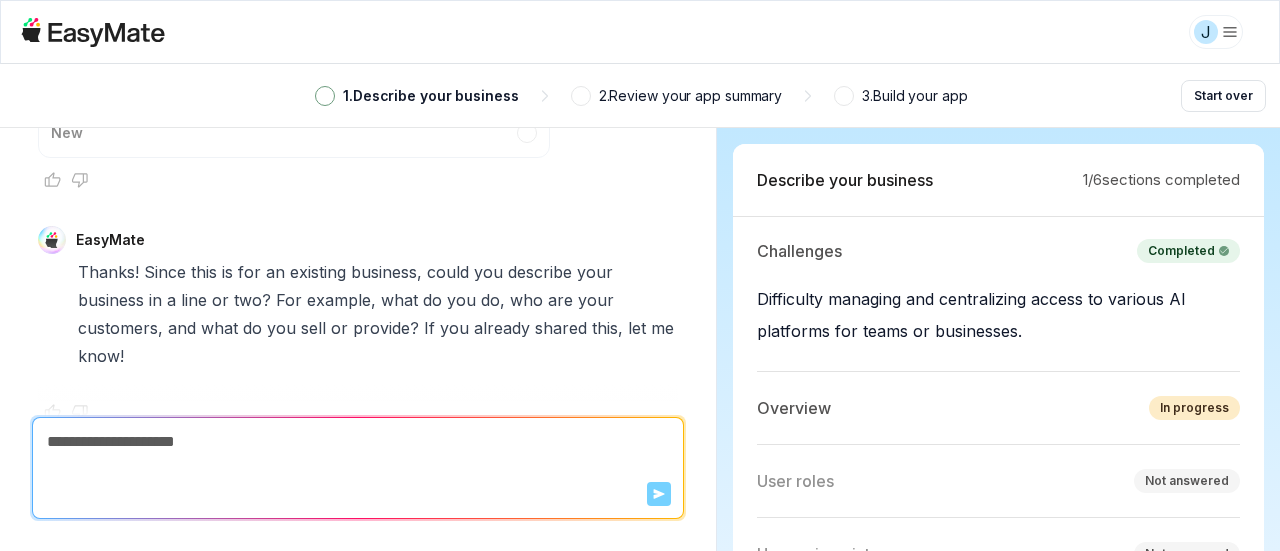 scroll, scrollTop: 1176, scrollLeft: 0, axis: vertical 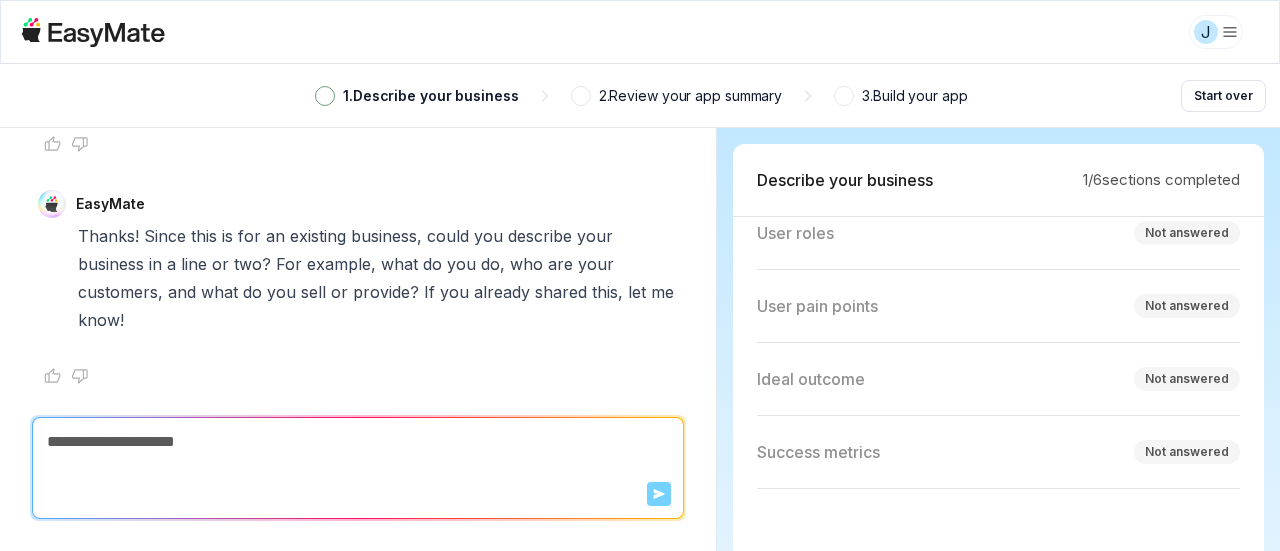 click at bounding box center (358, 442) 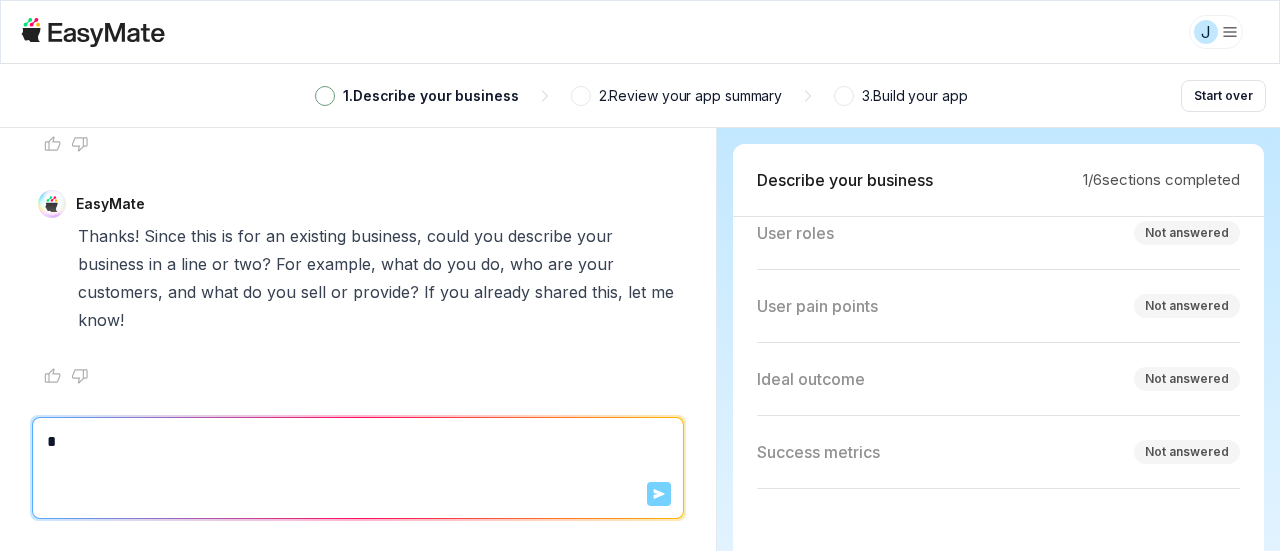 type on "*" 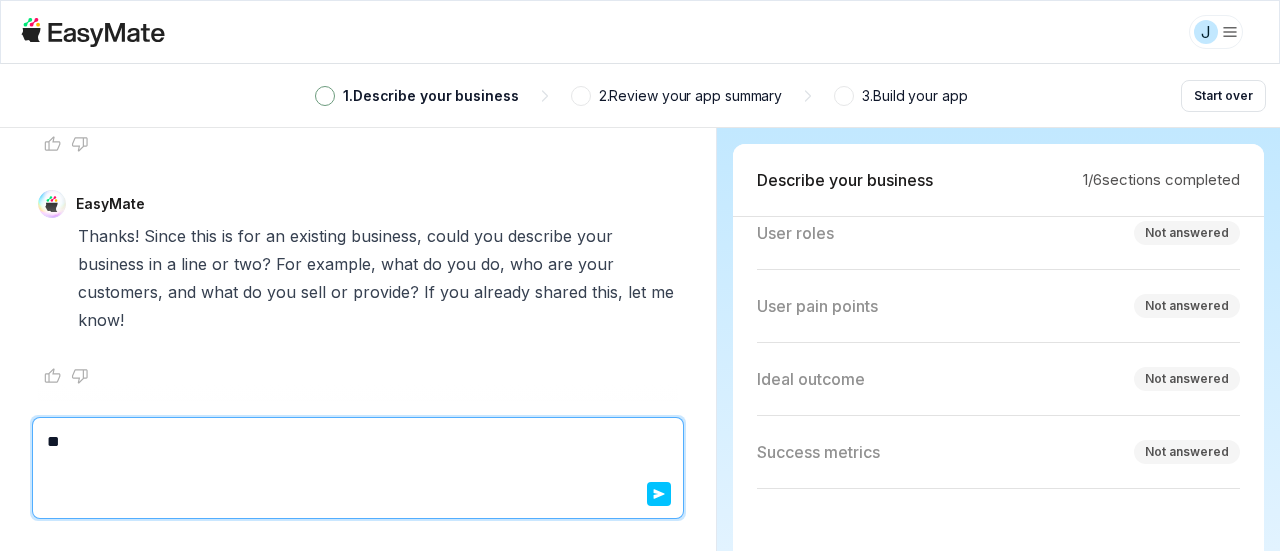 type on "*" 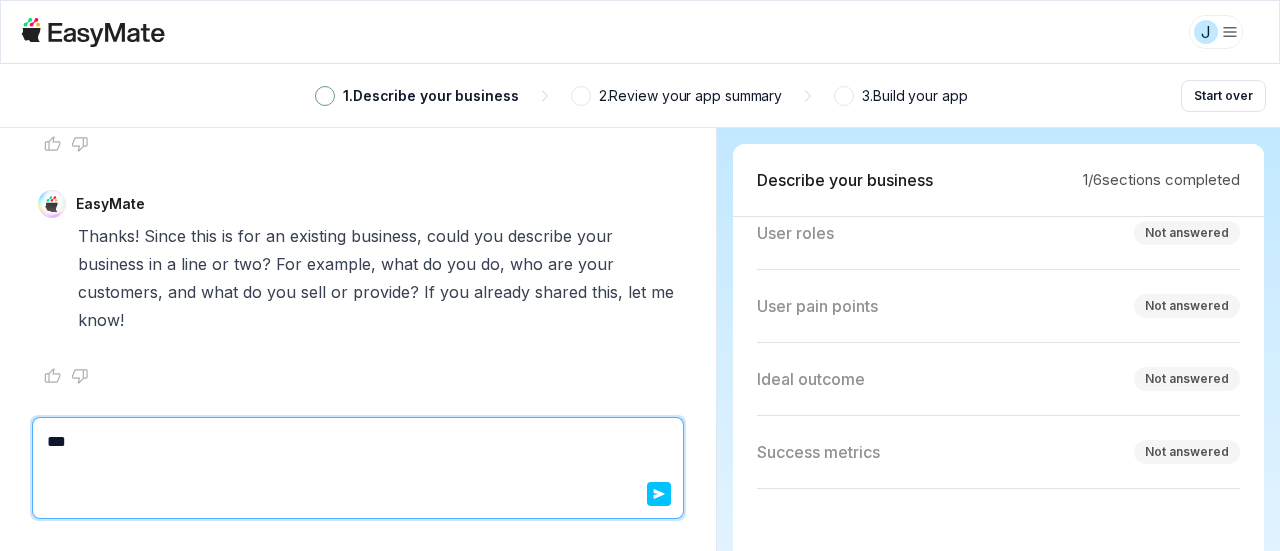 type on "*" 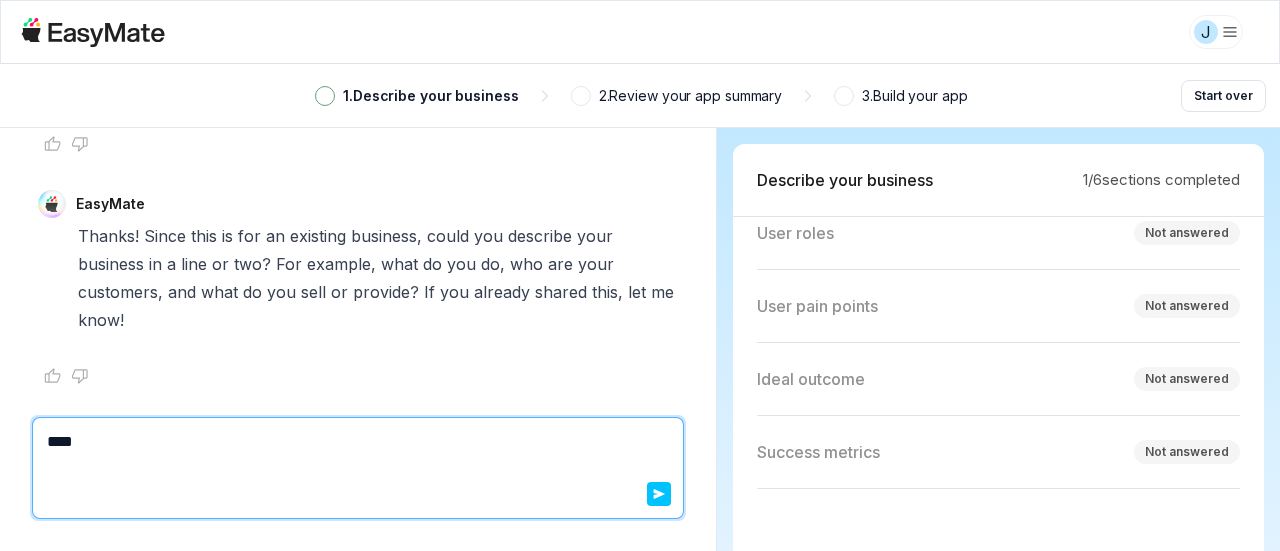 type on "*" 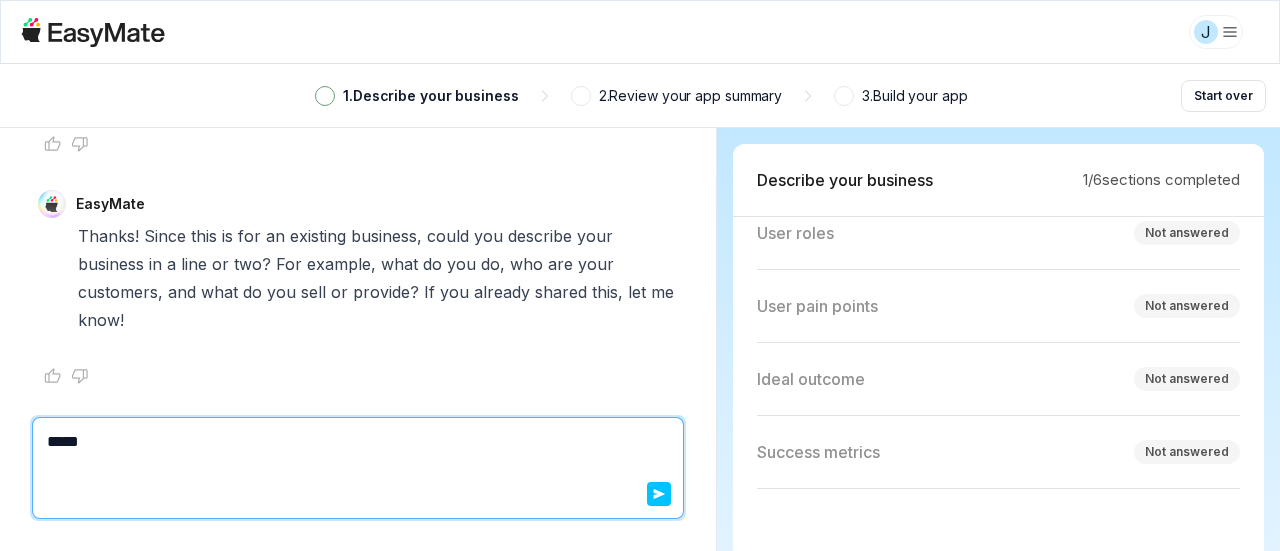 type on "*" 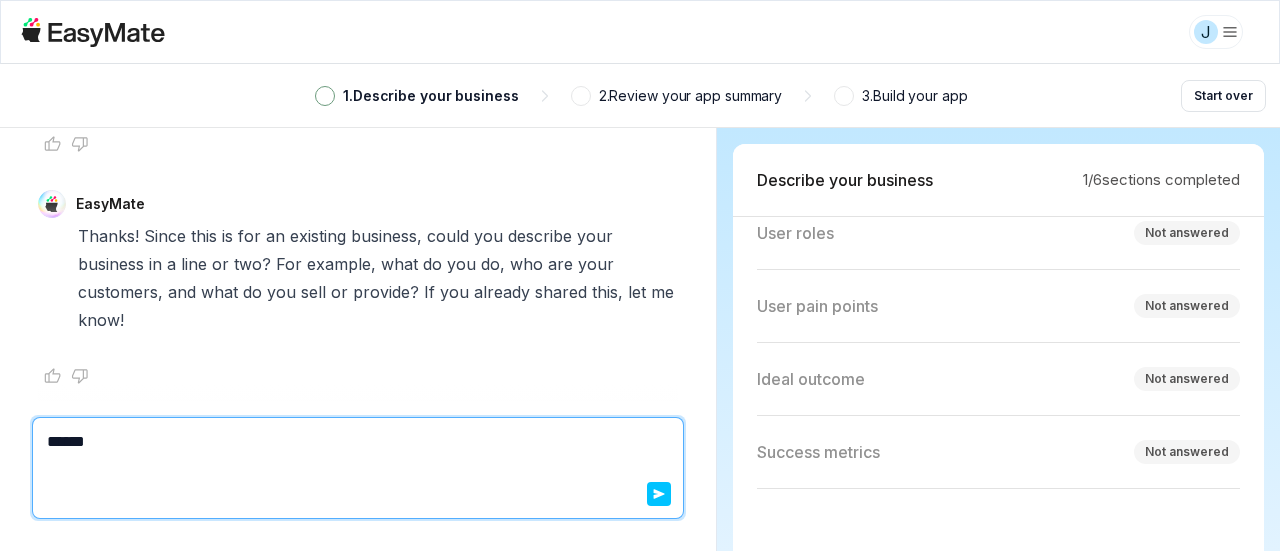 type on "*" 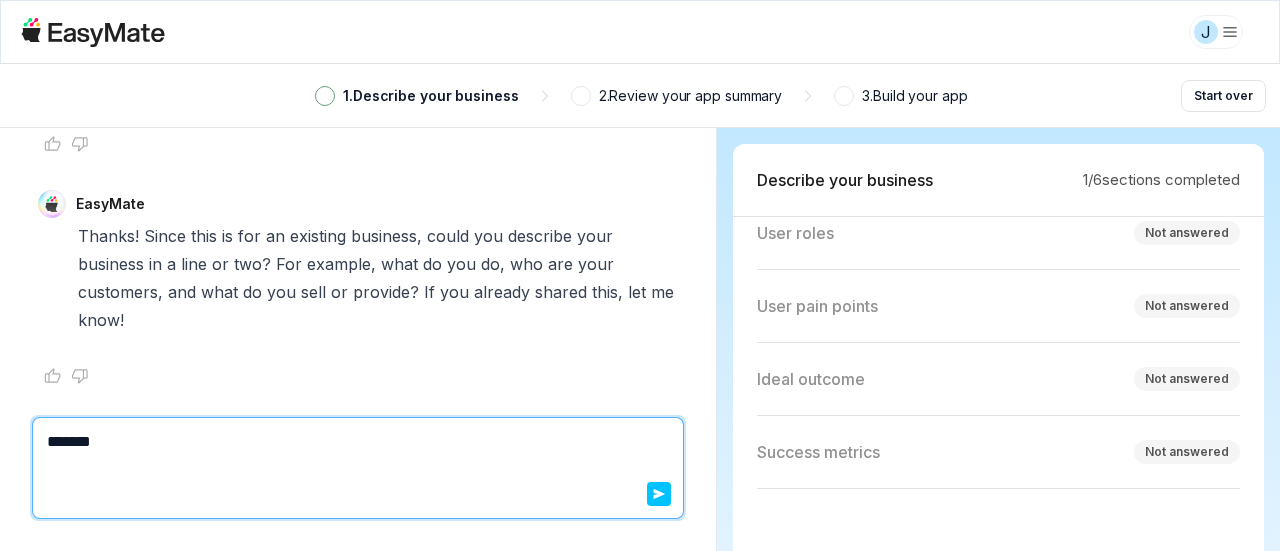 type on "*" 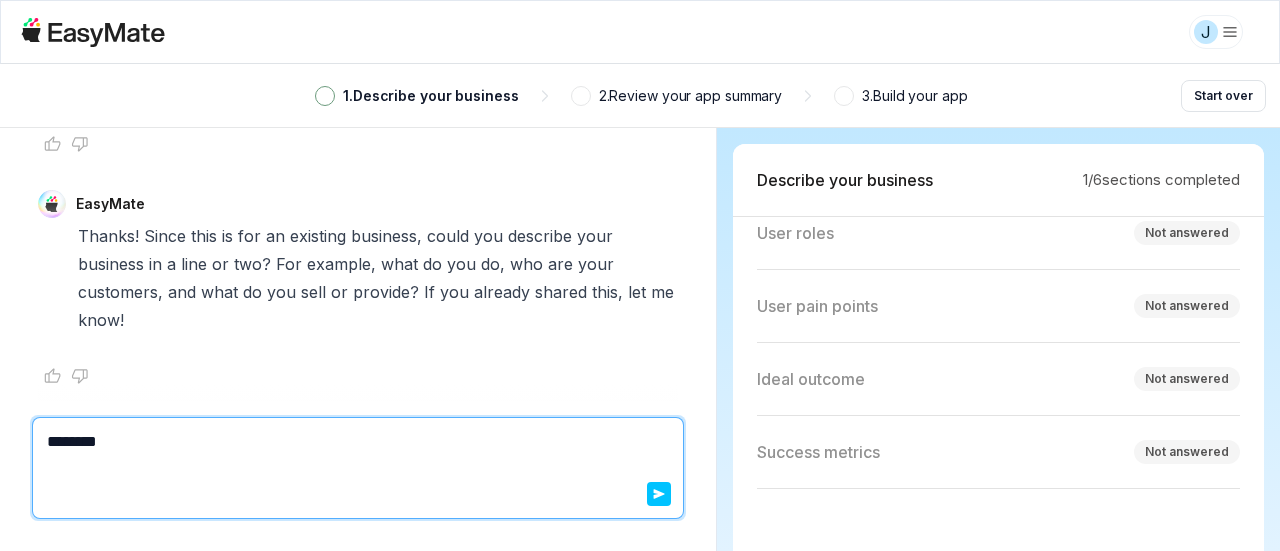 type on "*" 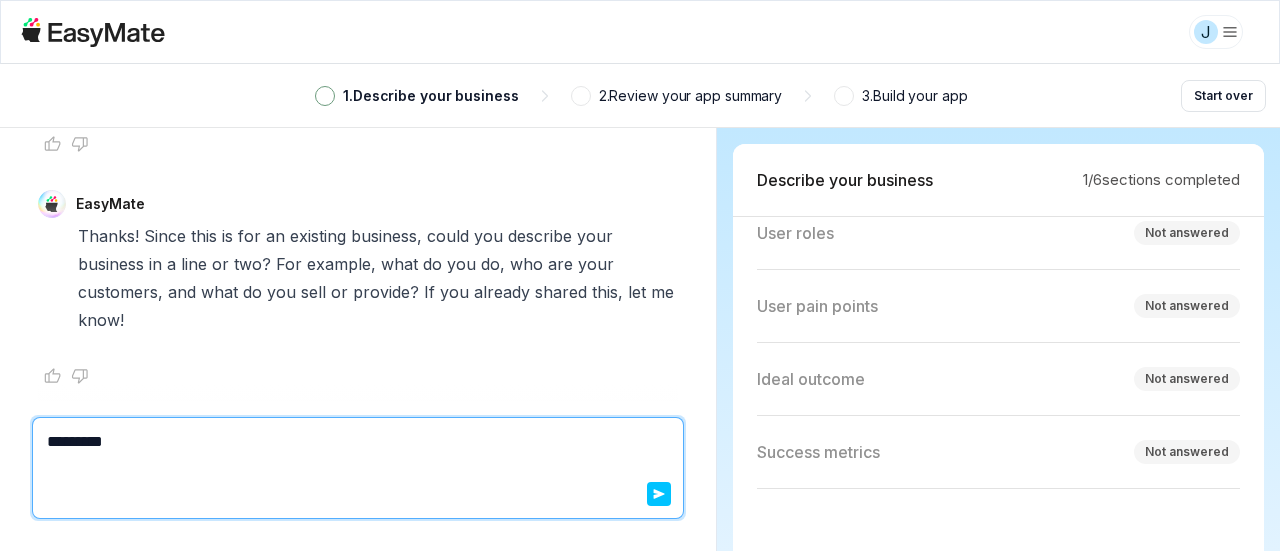 type on "*" 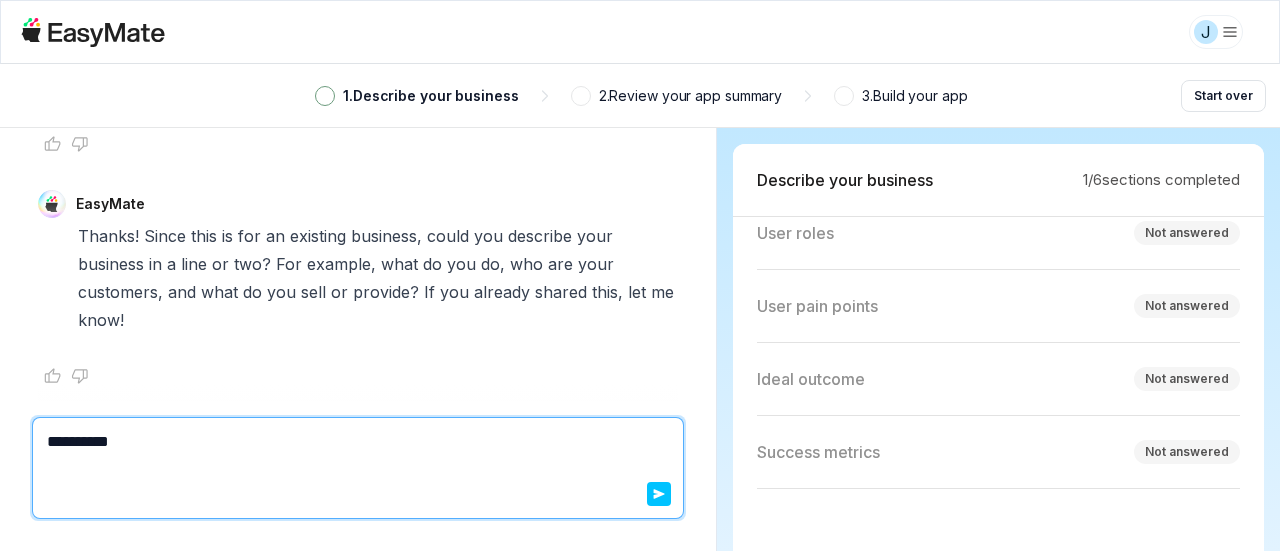 type on "*" 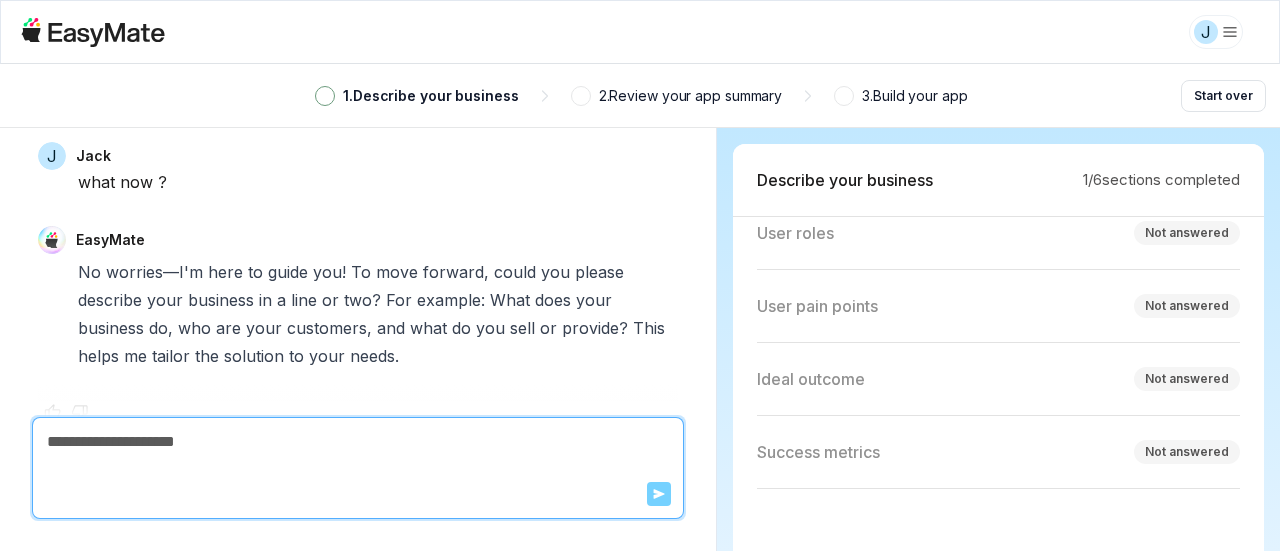 scroll, scrollTop: 1492, scrollLeft: 0, axis: vertical 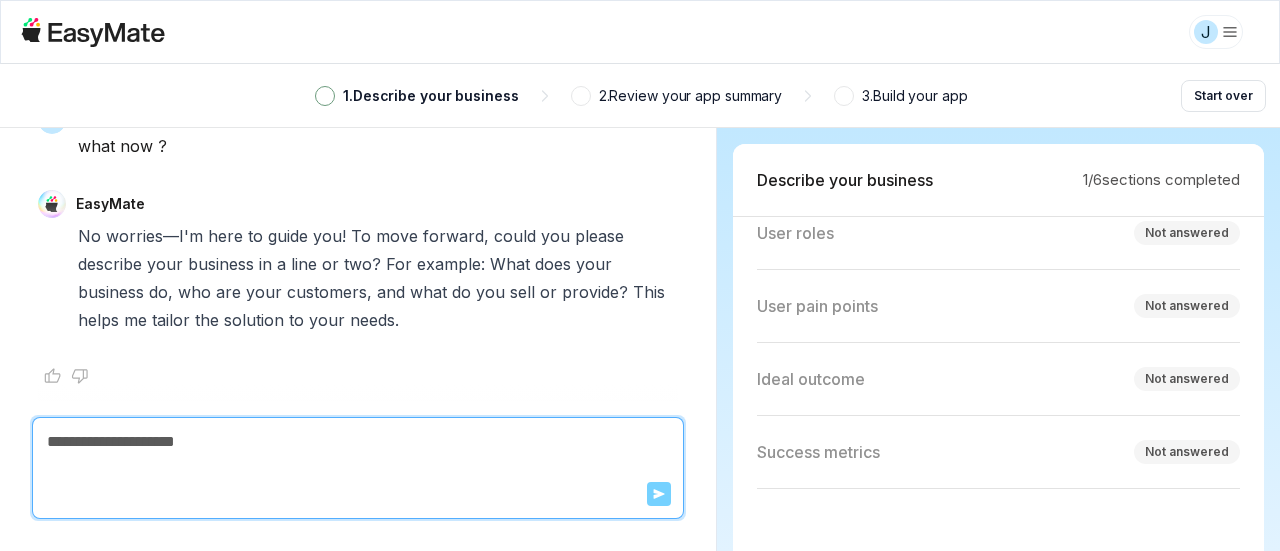 click at bounding box center (358, 442) 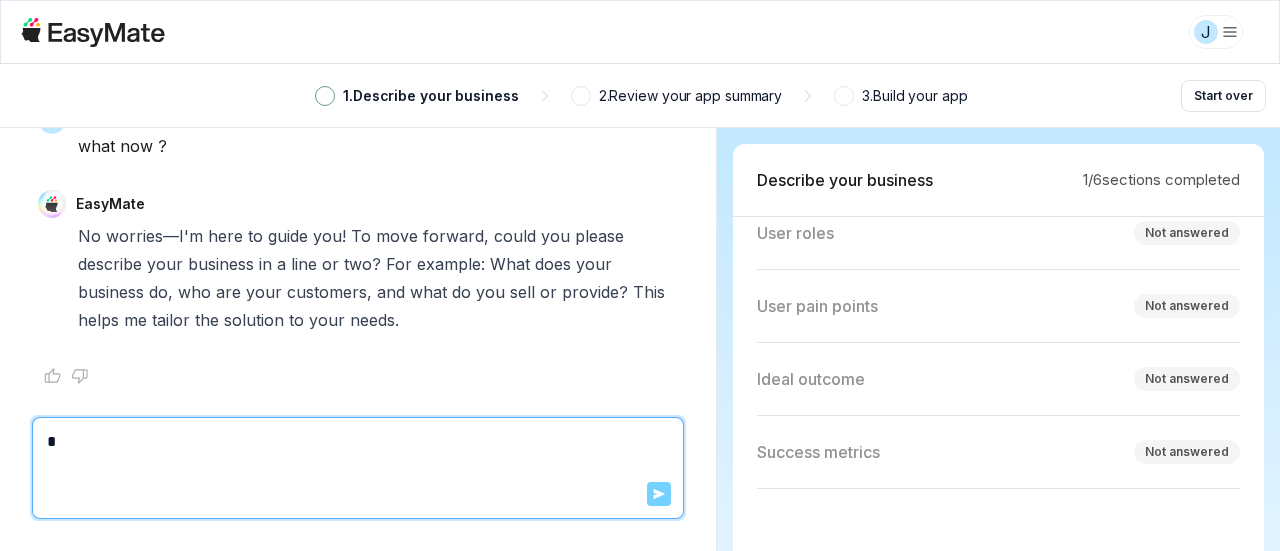type on "*" 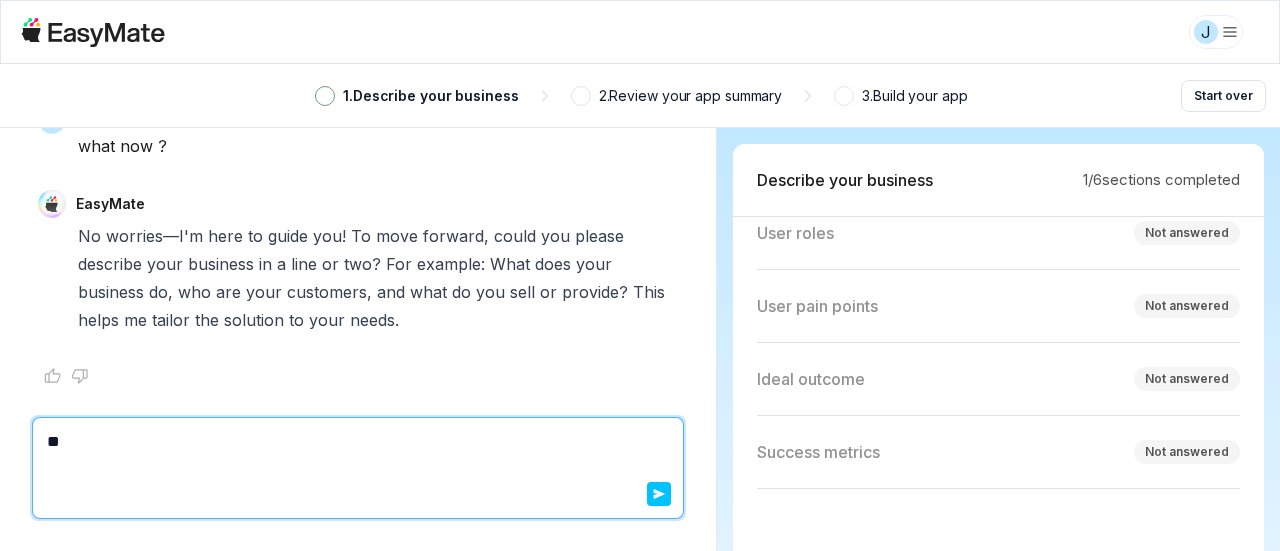 type on "*" 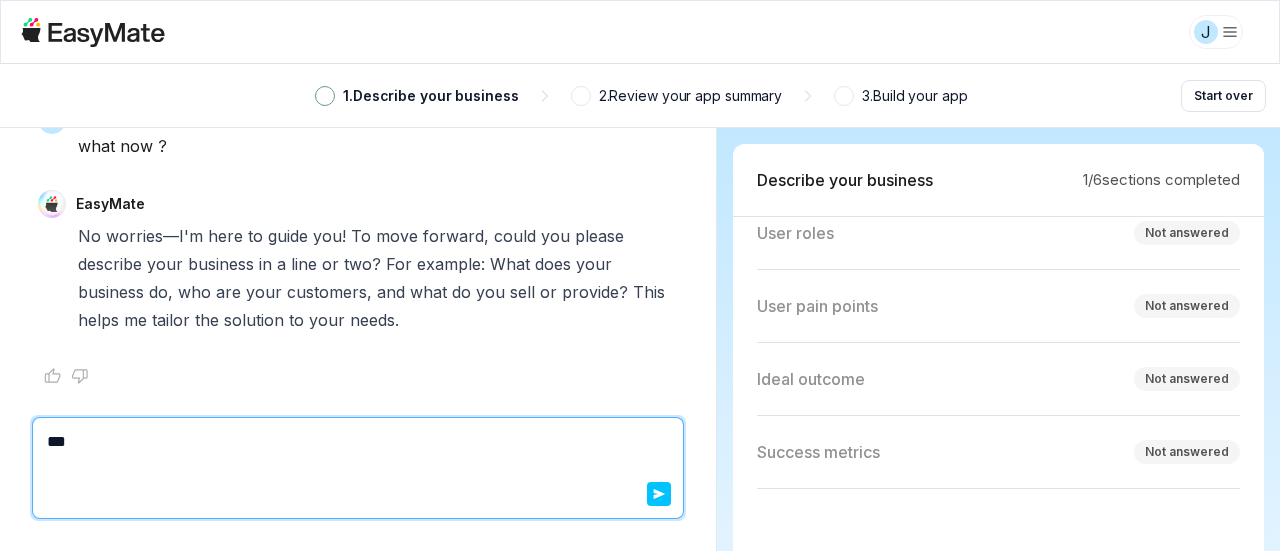 type on "*" 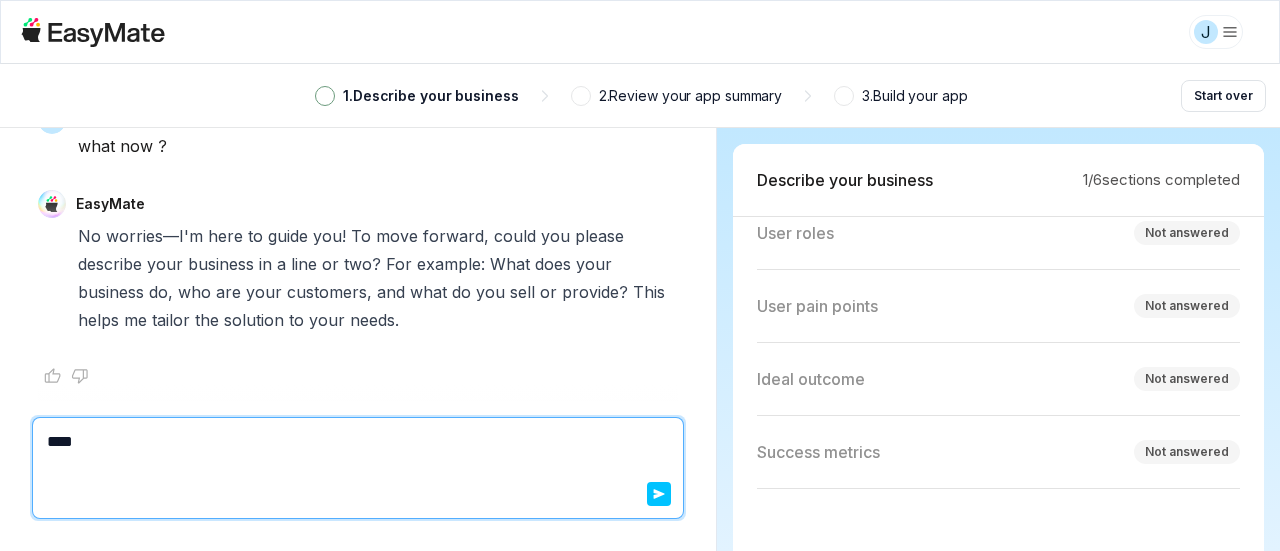 type on "*" 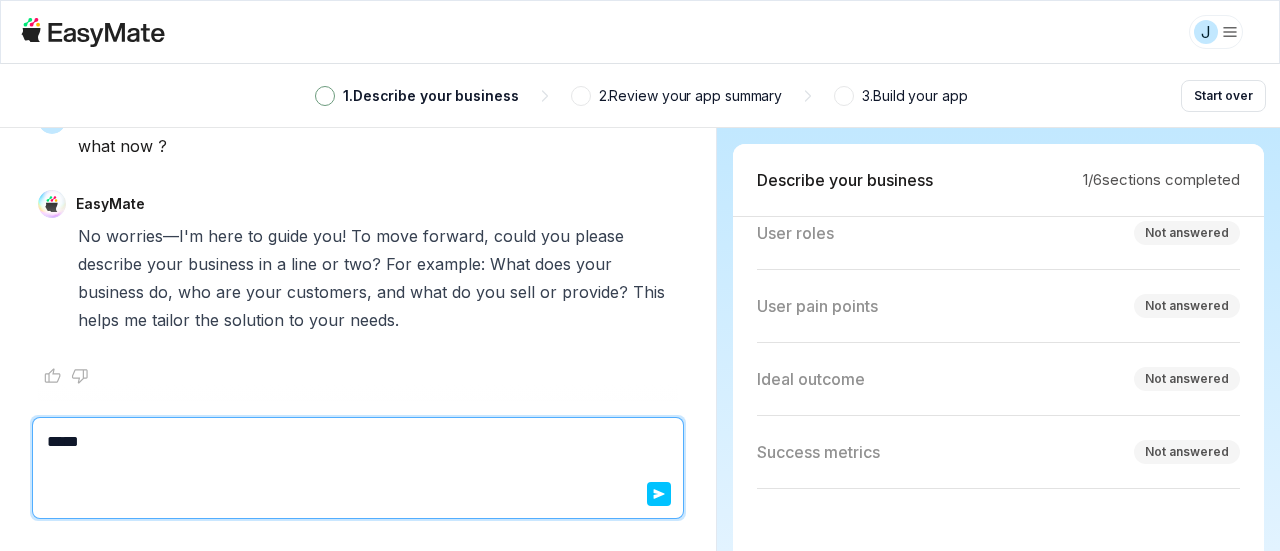type on "*" 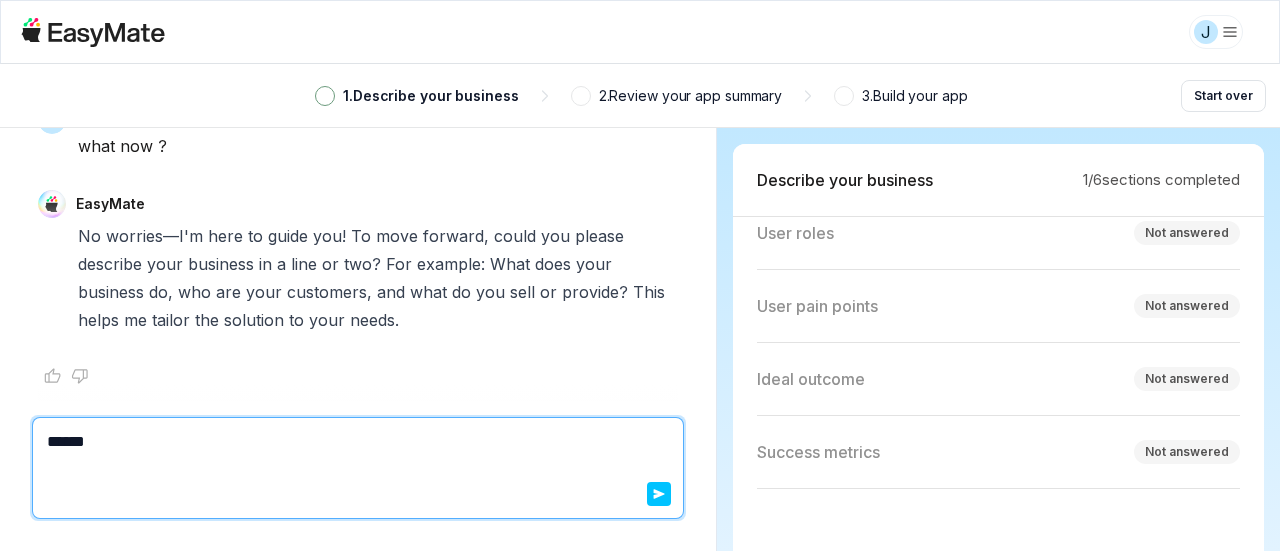 type on "*" 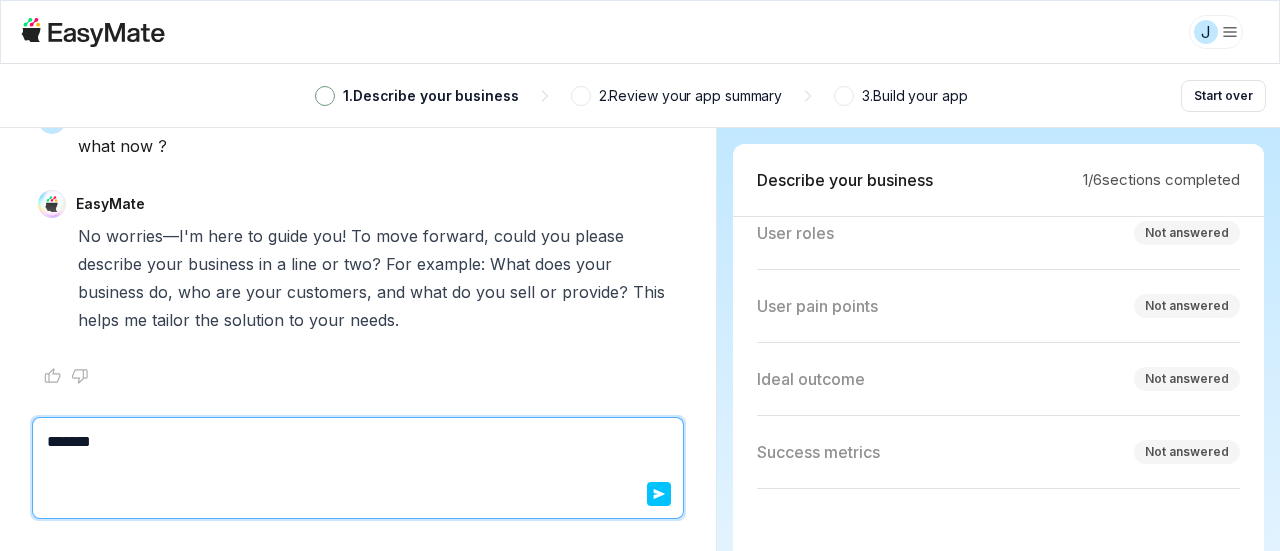 type on "*" 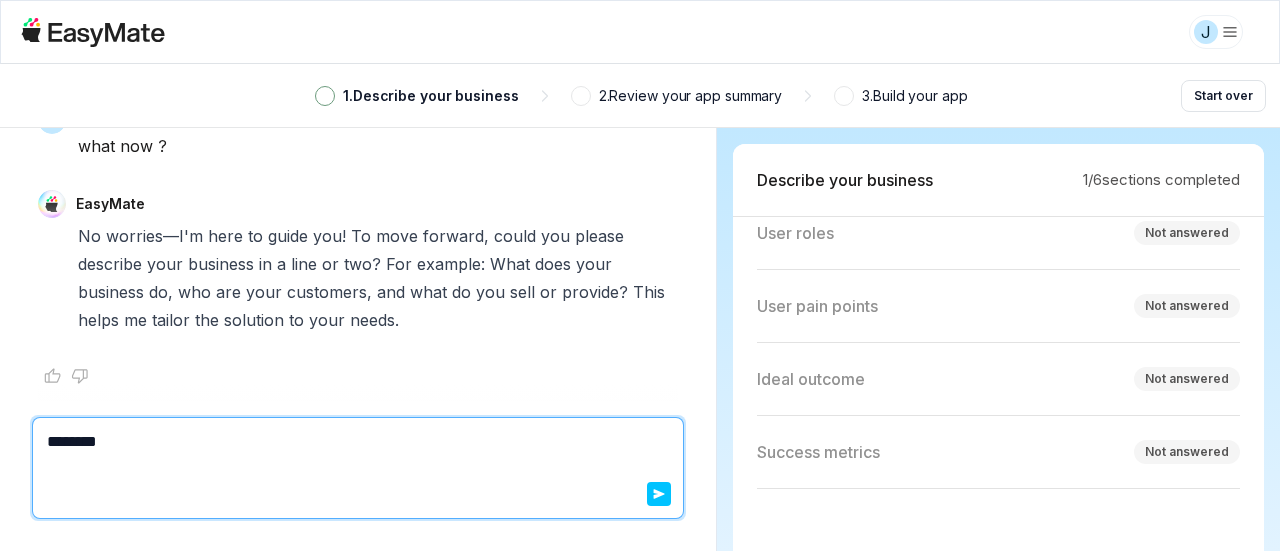 type on "*" 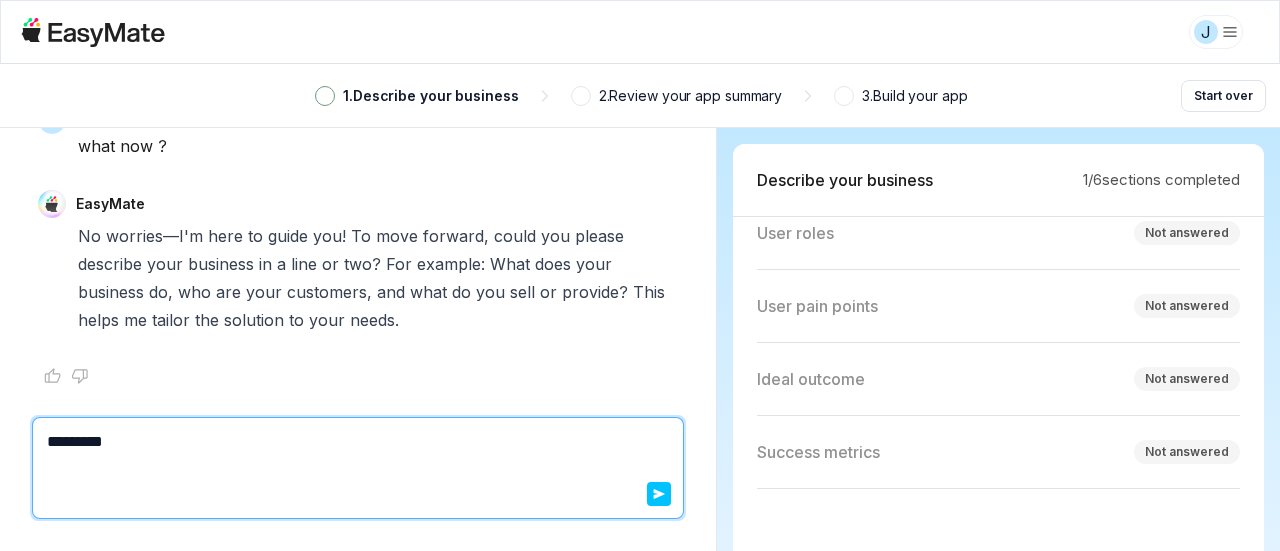 type on "*" 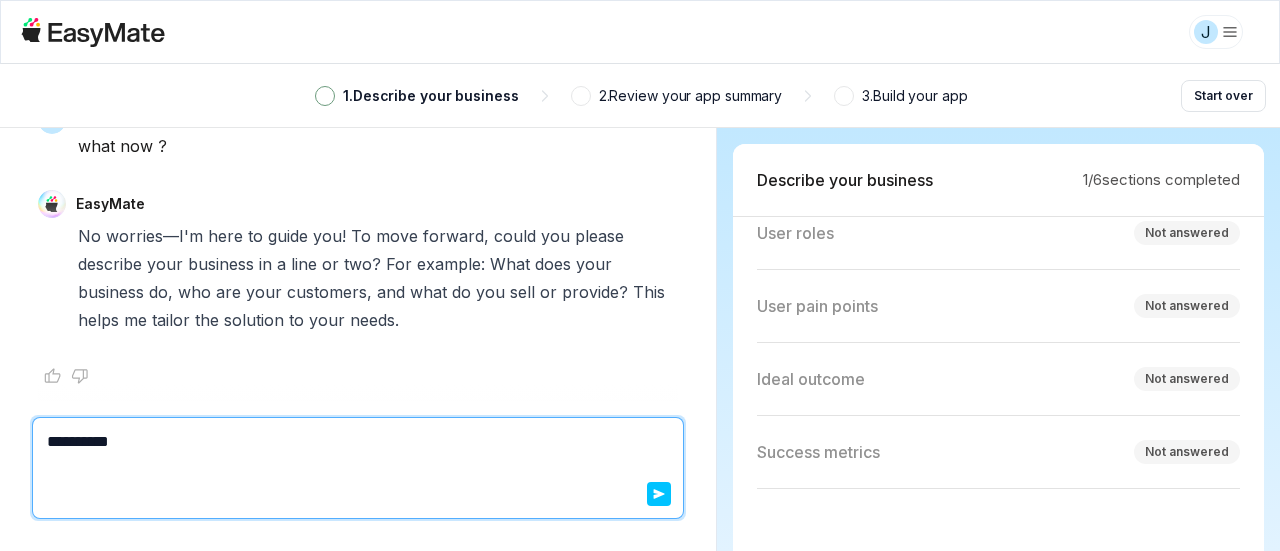 type on "*" 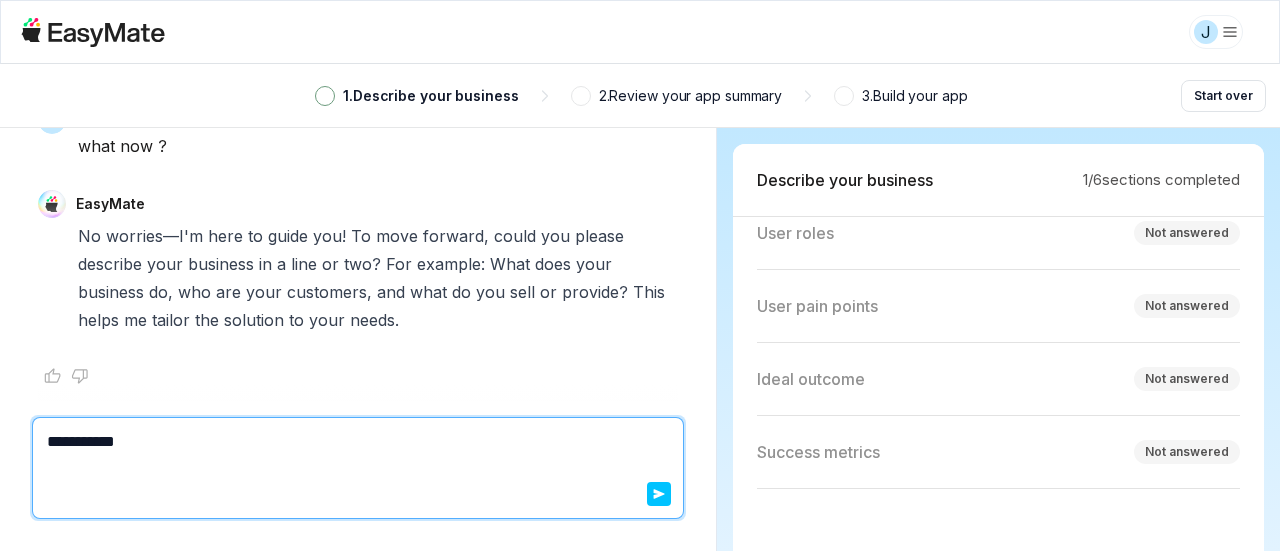 type on "*" 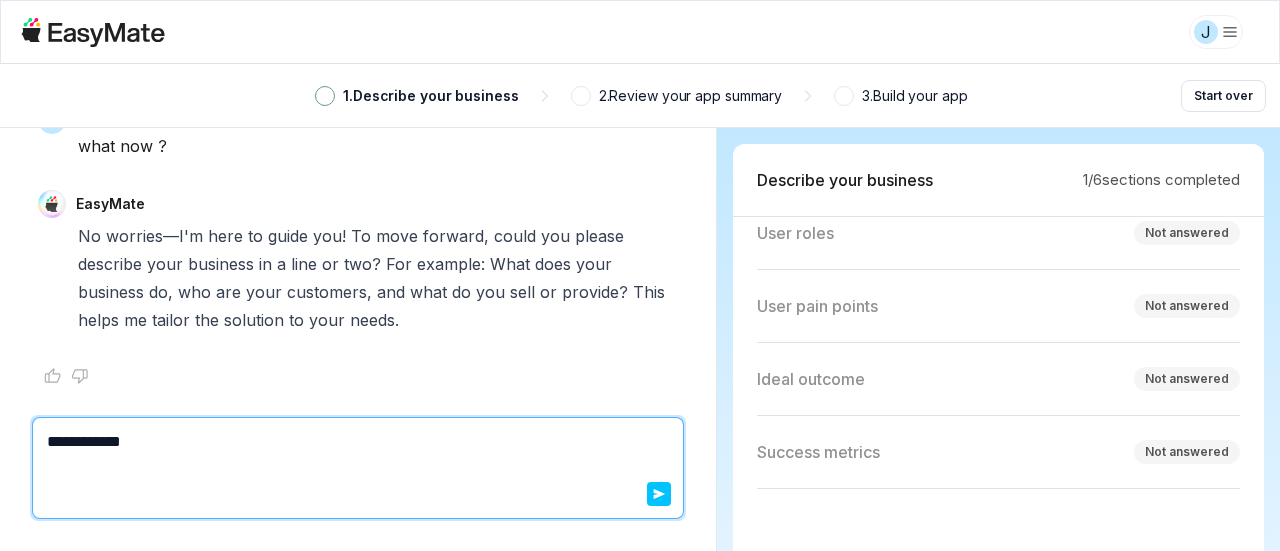 type on "*" 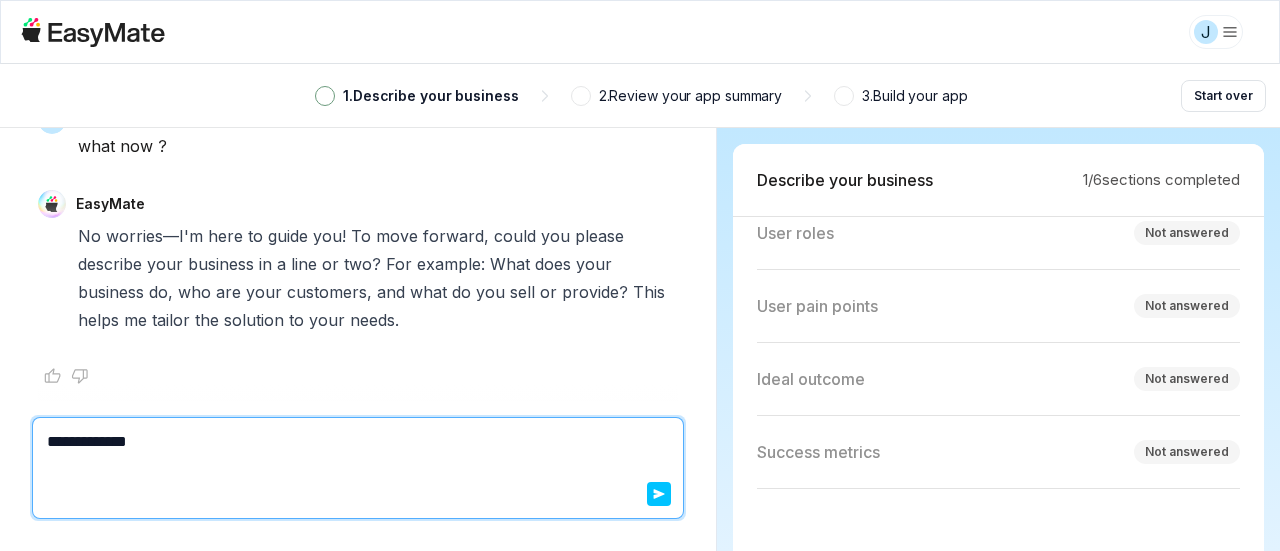 type on "*" 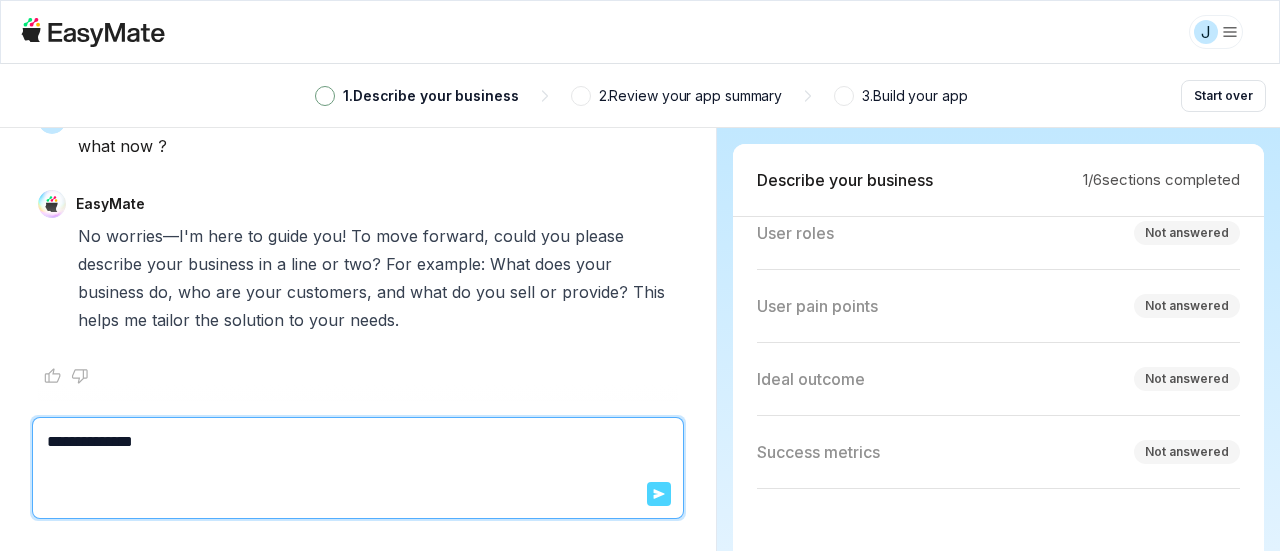 type on "**********" 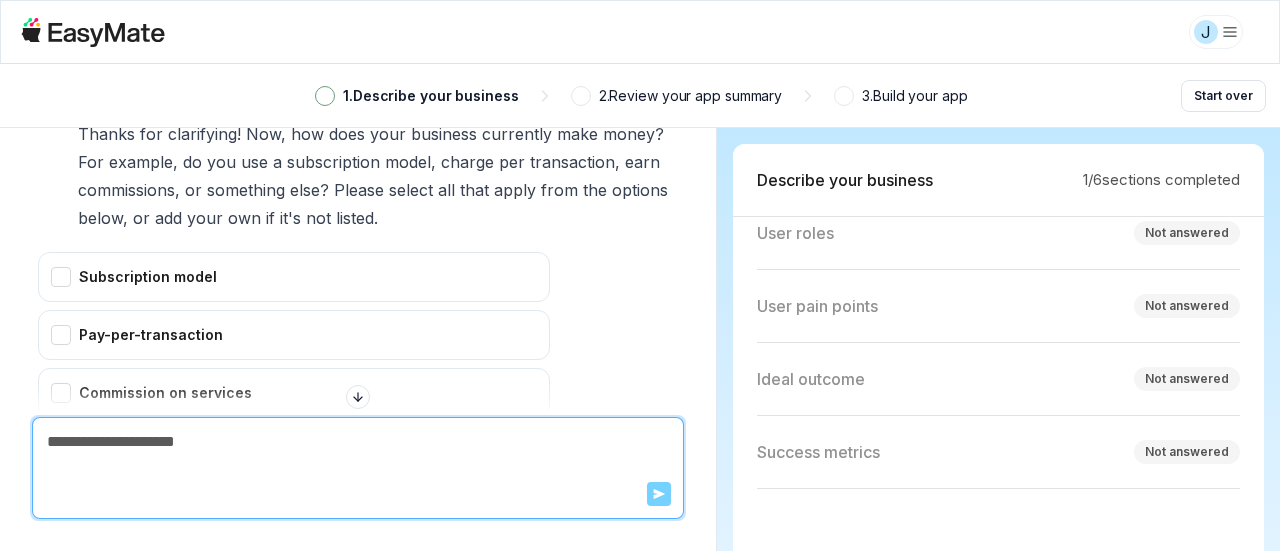 scroll, scrollTop: 1902, scrollLeft: 0, axis: vertical 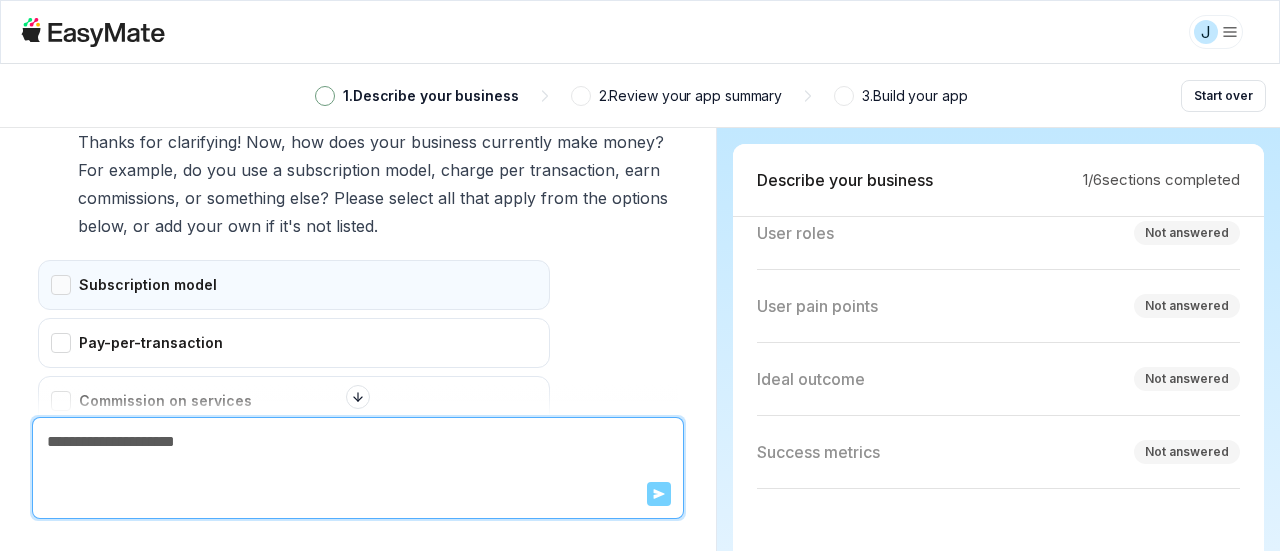 click on "Subscription model" at bounding box center [294, 285] 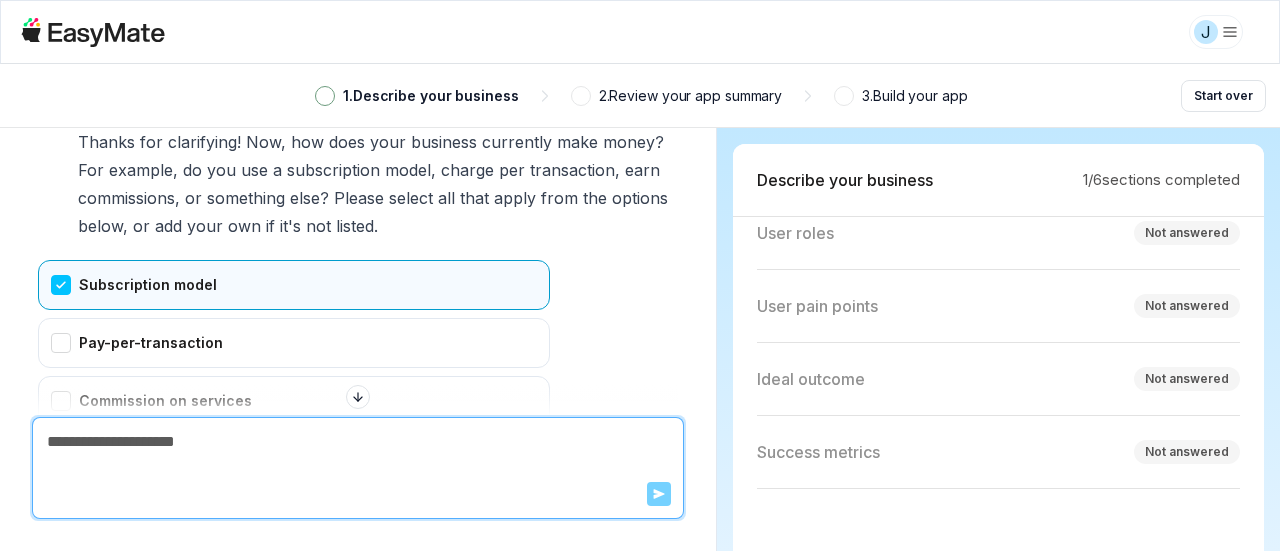 click on "Send" at bounding box center (358, 468) 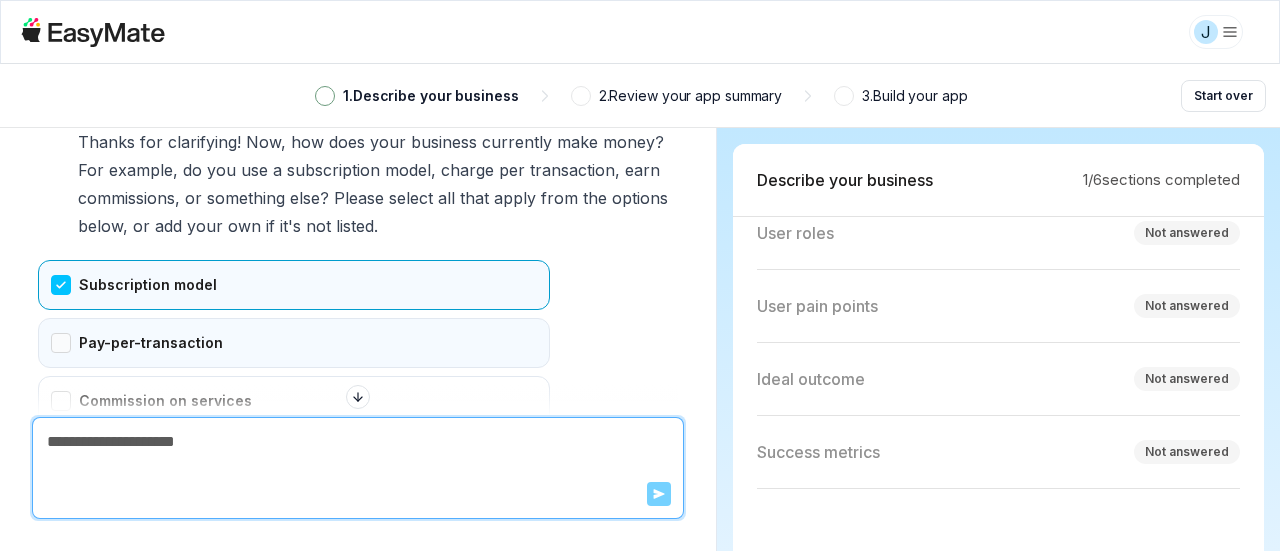 click on "Pay-per-transaction" at bounding box center (294, 343) 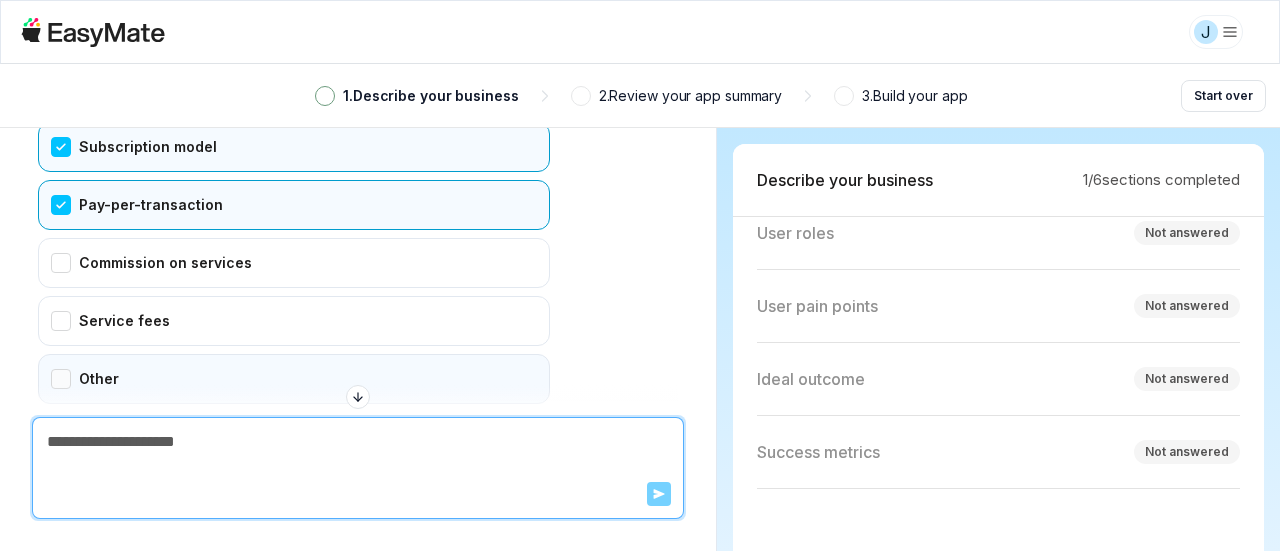 scroll, scrollTop: 2042, scrollLeft: 0, axis: vertical 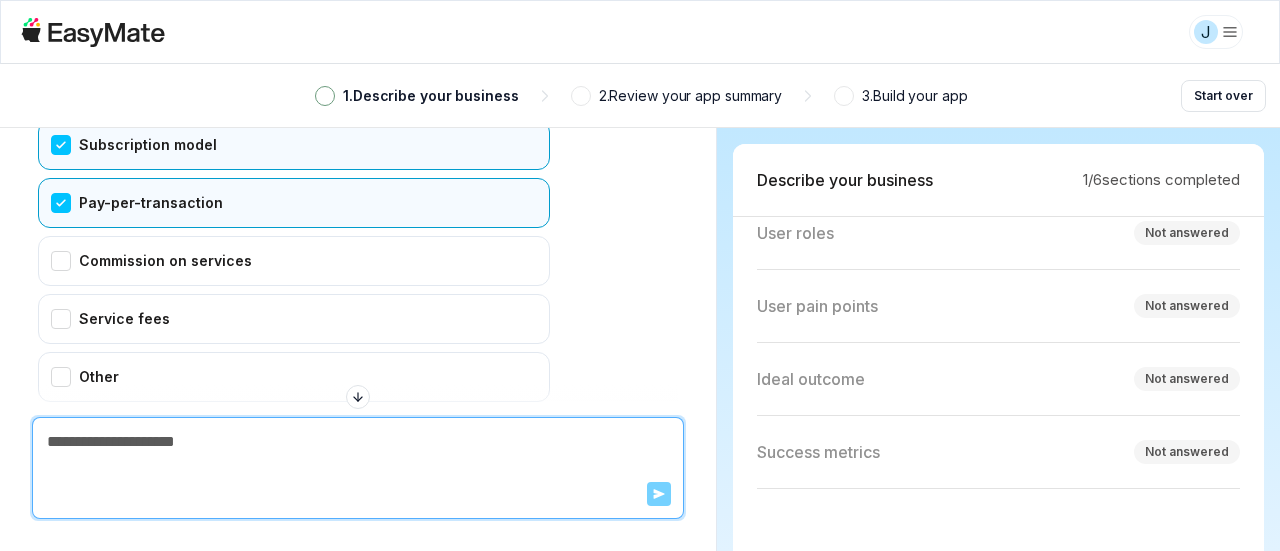 click on "Send" at bounding box center [358, 468] 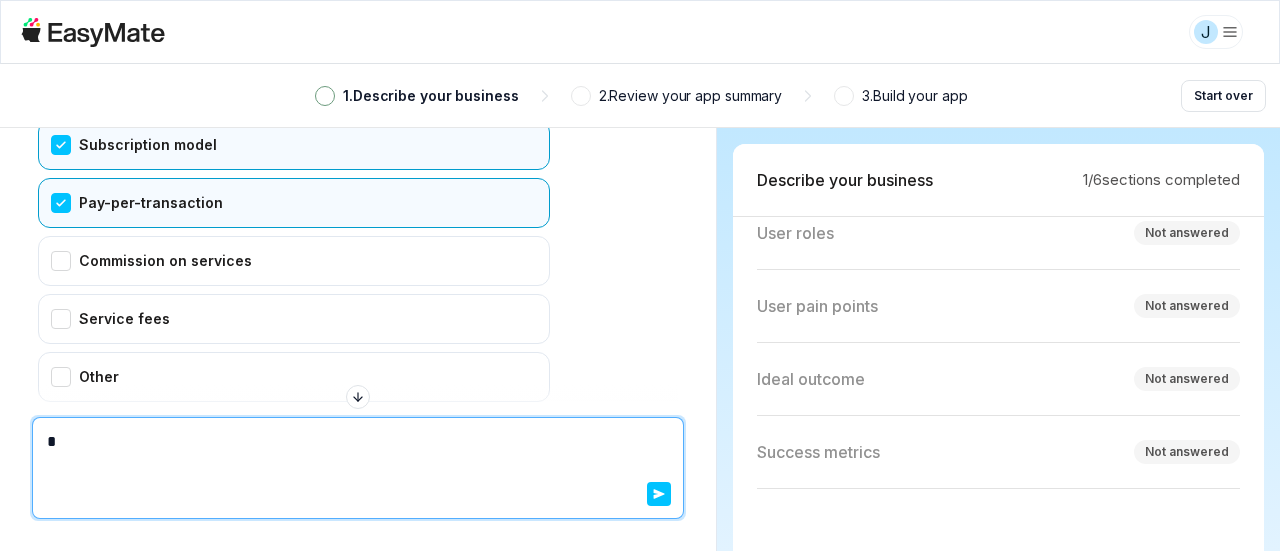 type on "*" 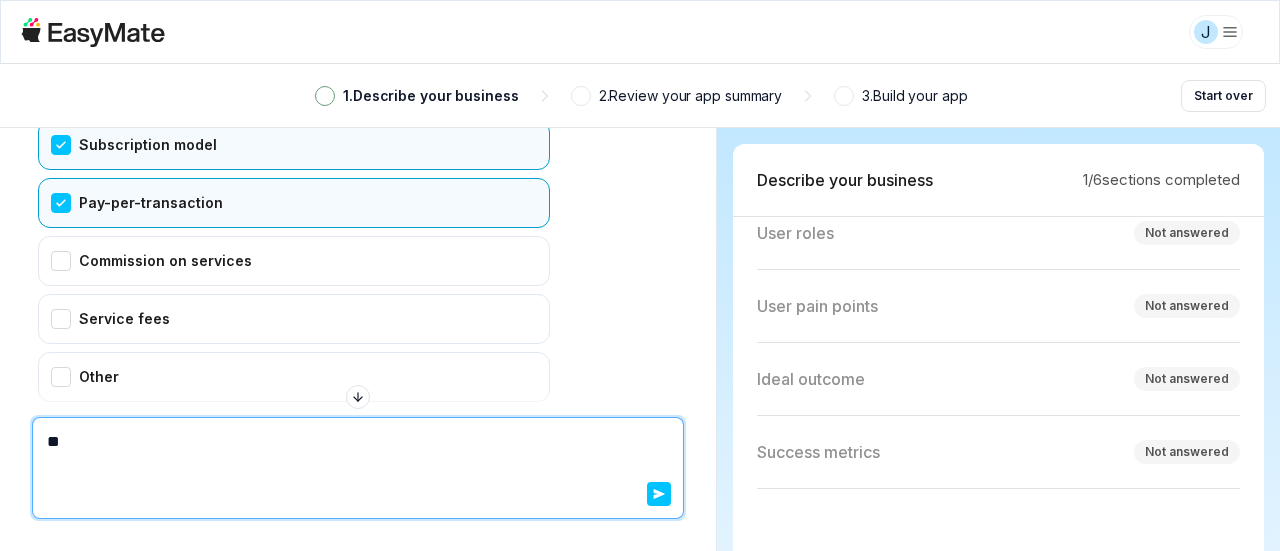 type on "*" 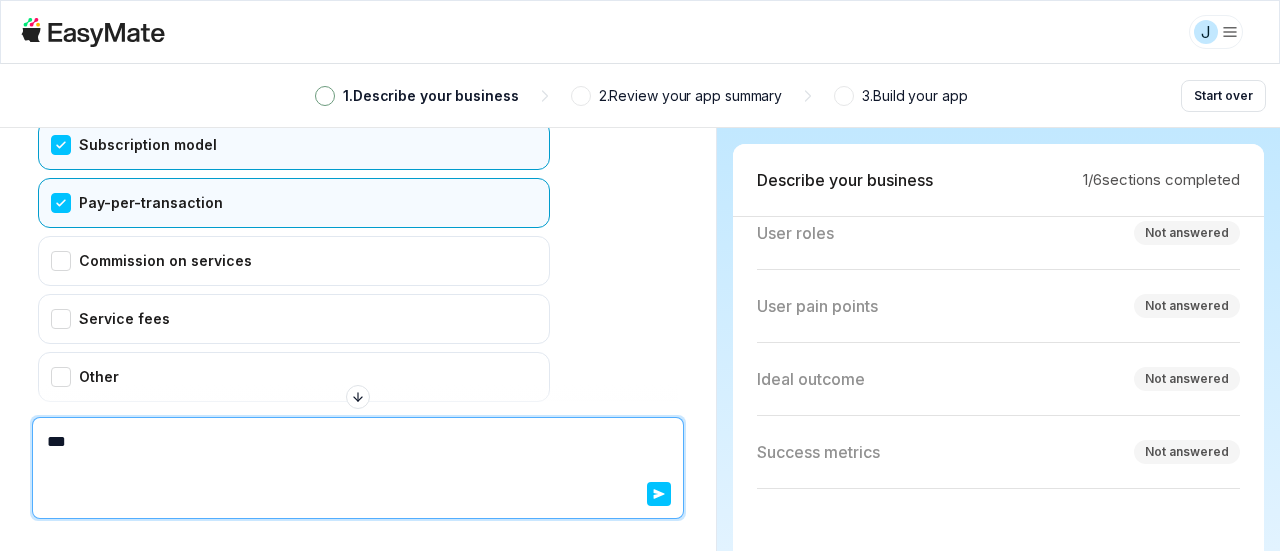 type on "*" 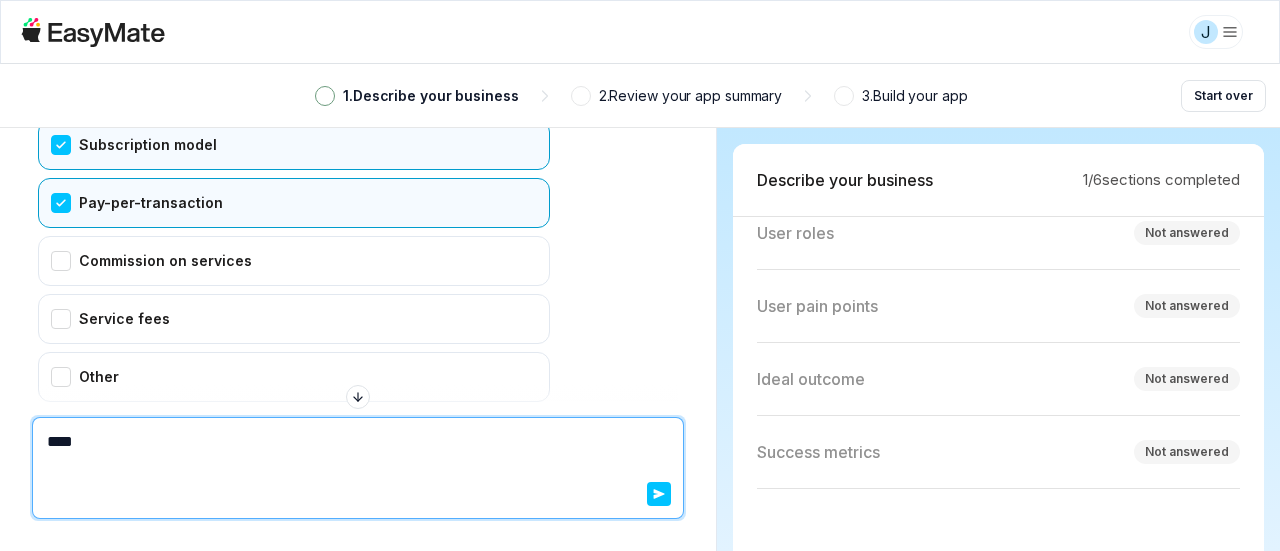 type on "*" 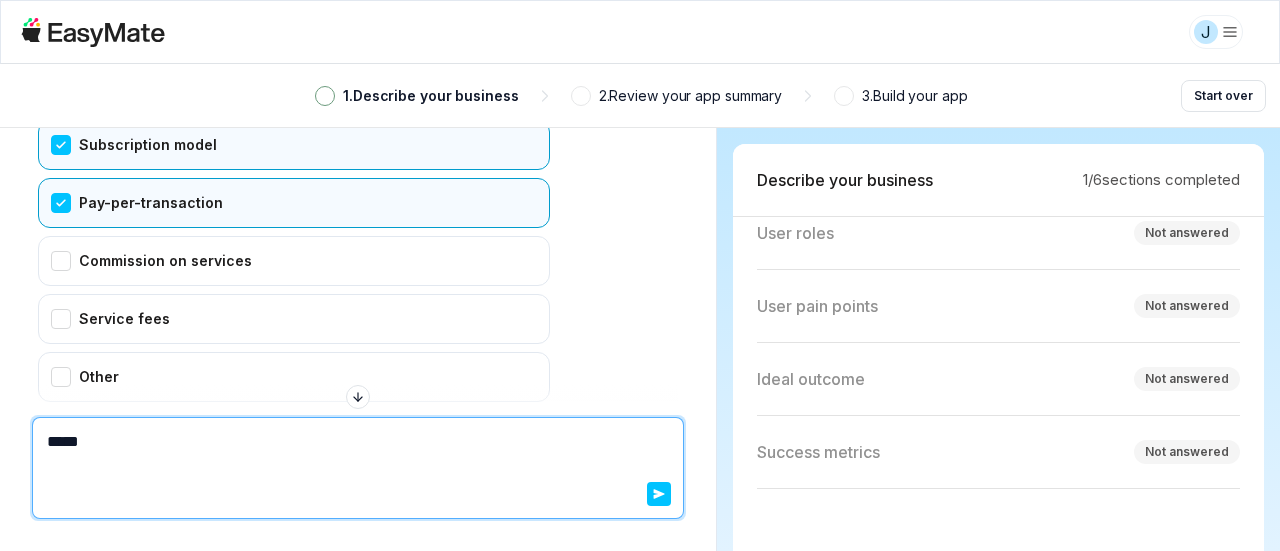 type on "*" 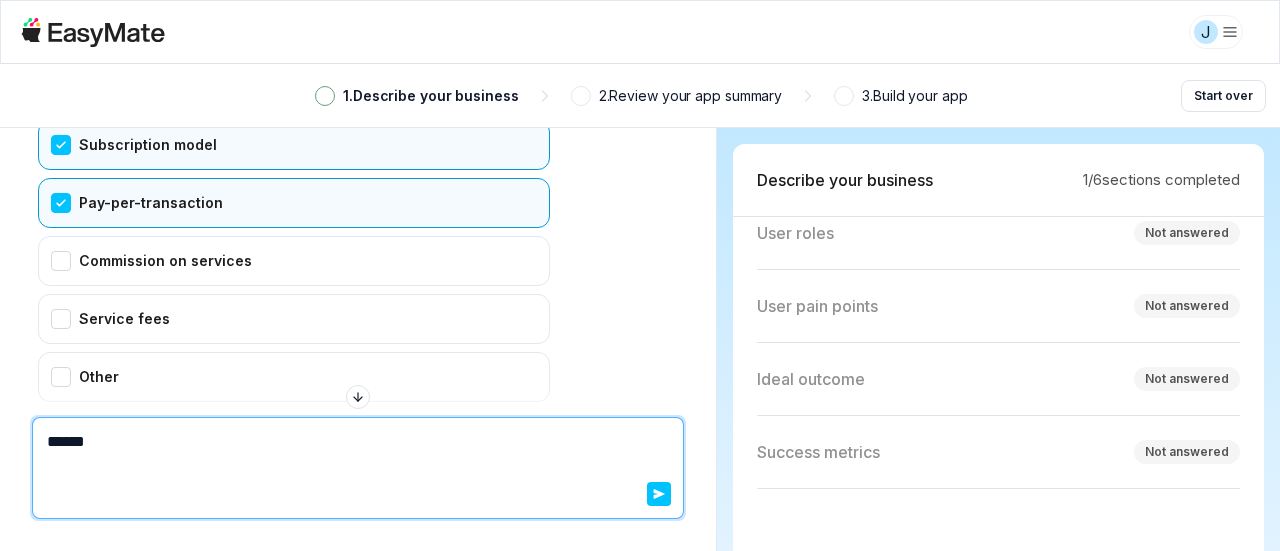 type on "*" 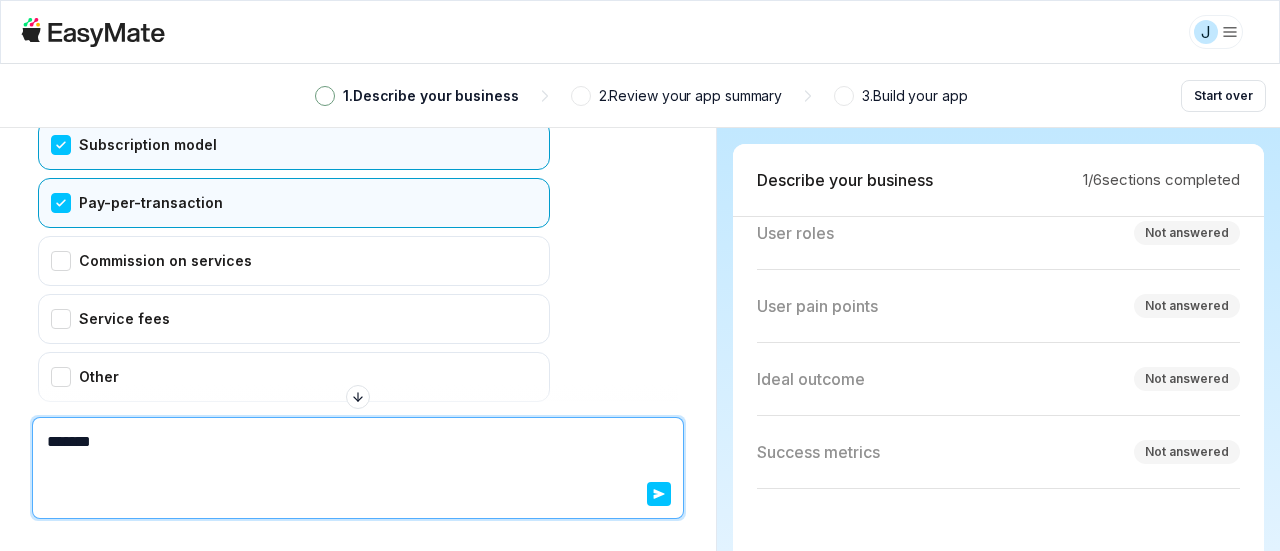 type on "*" 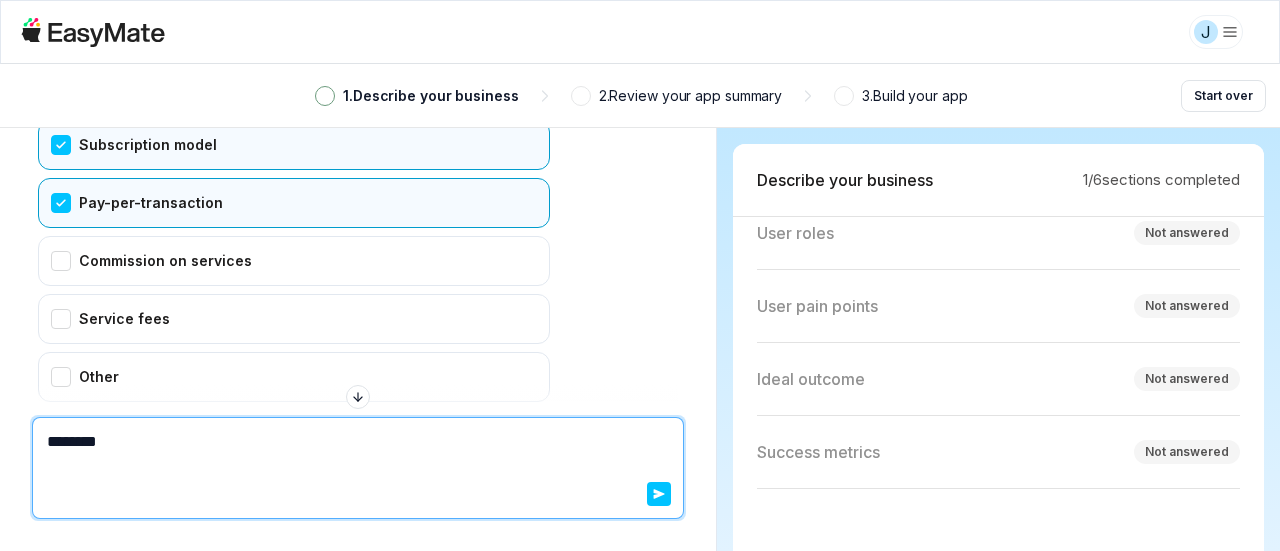 type on "*" 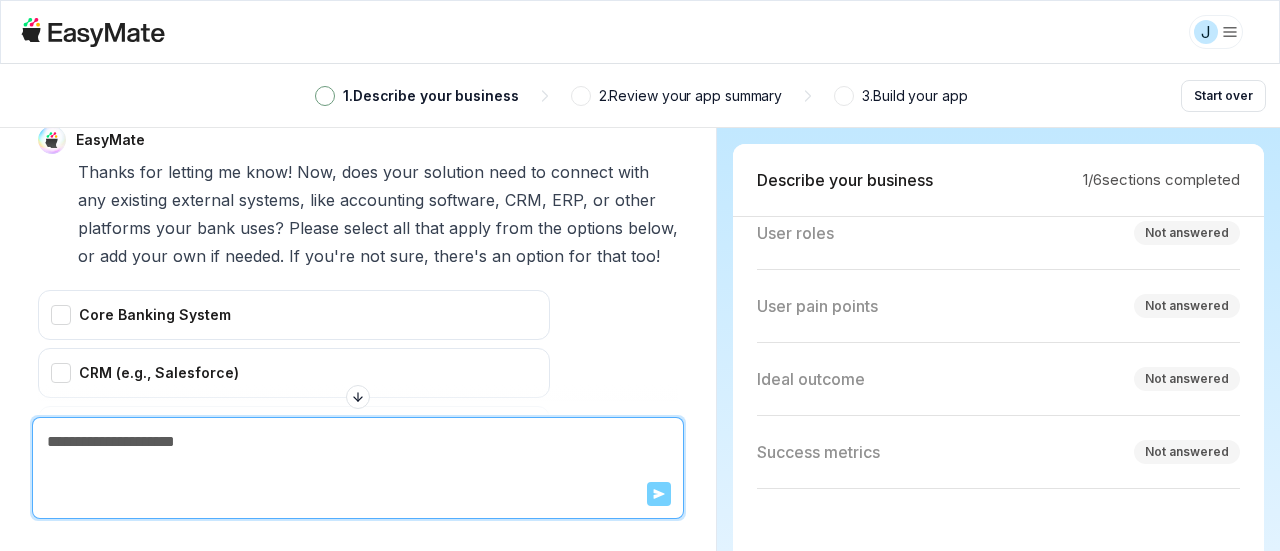 scroll, scrollTop: 2548, scrollLeft: 0, axis: vertical 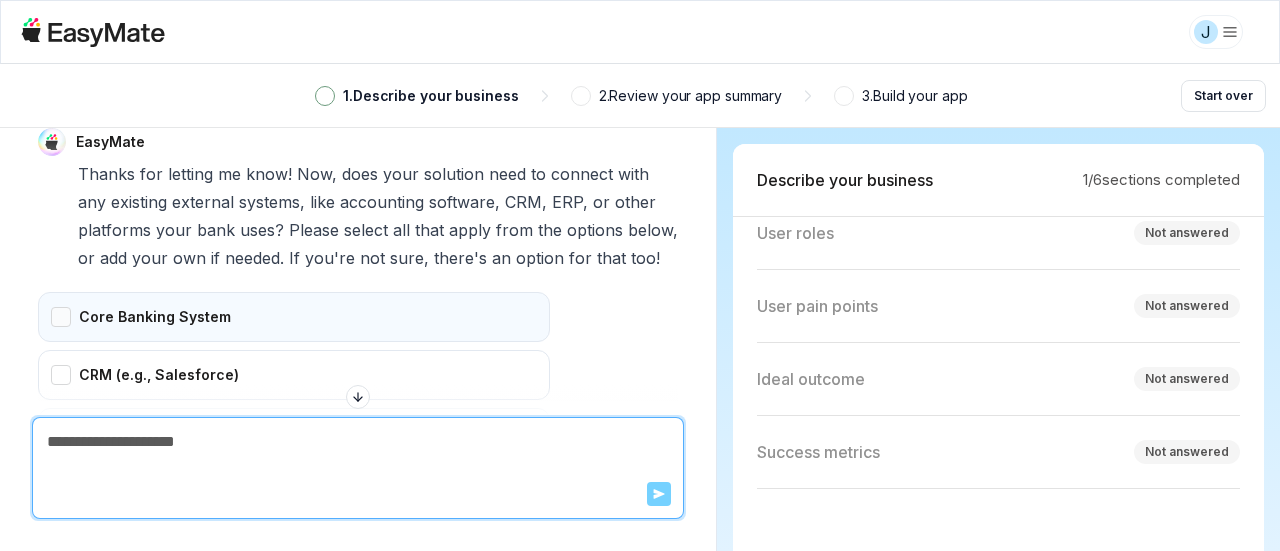 drag, startPoint x: 60, startPoint y: 298, endPoint x: 65, endPoint y: 313, distance: 15.811388 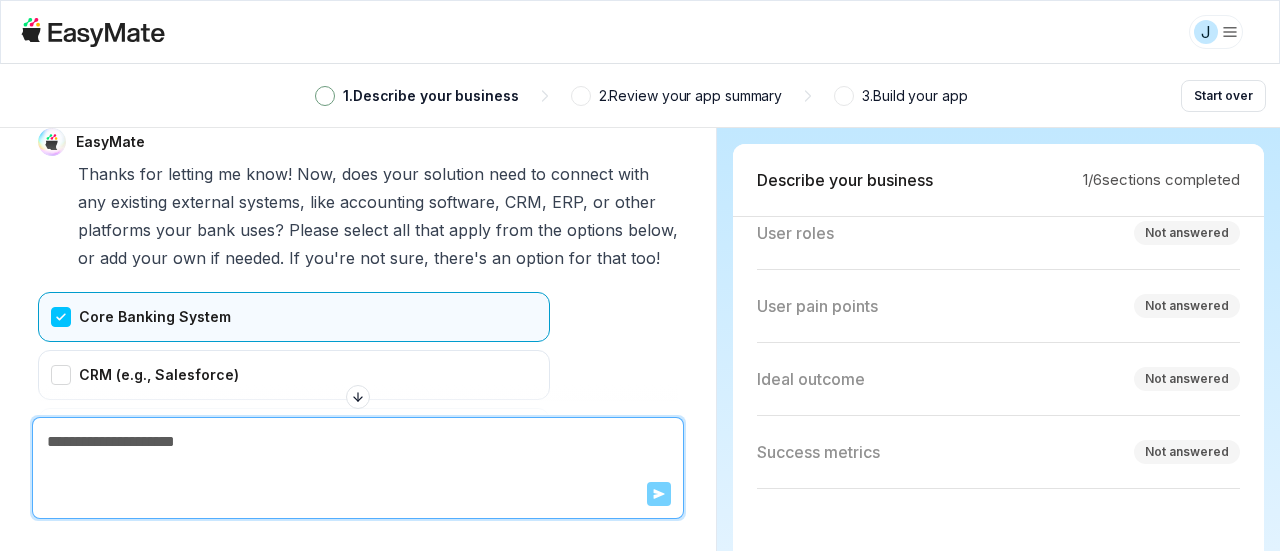 click on "Core Banking System" at bounding box center (294, 317) 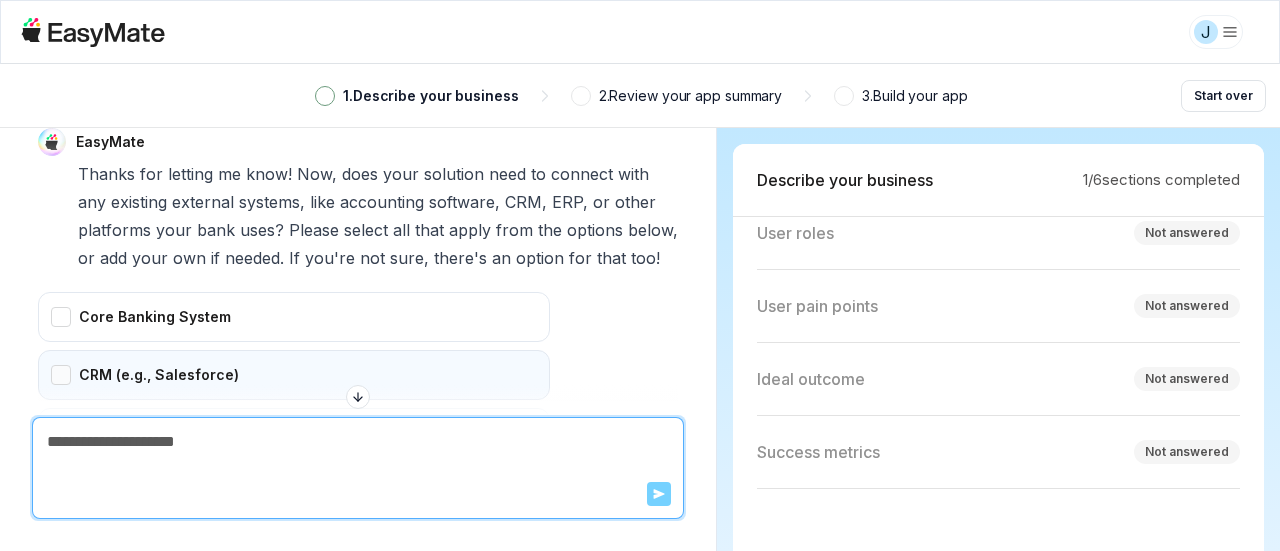 click on "CRM (e.g., Salesforce)" at bounding box center (294, 375) 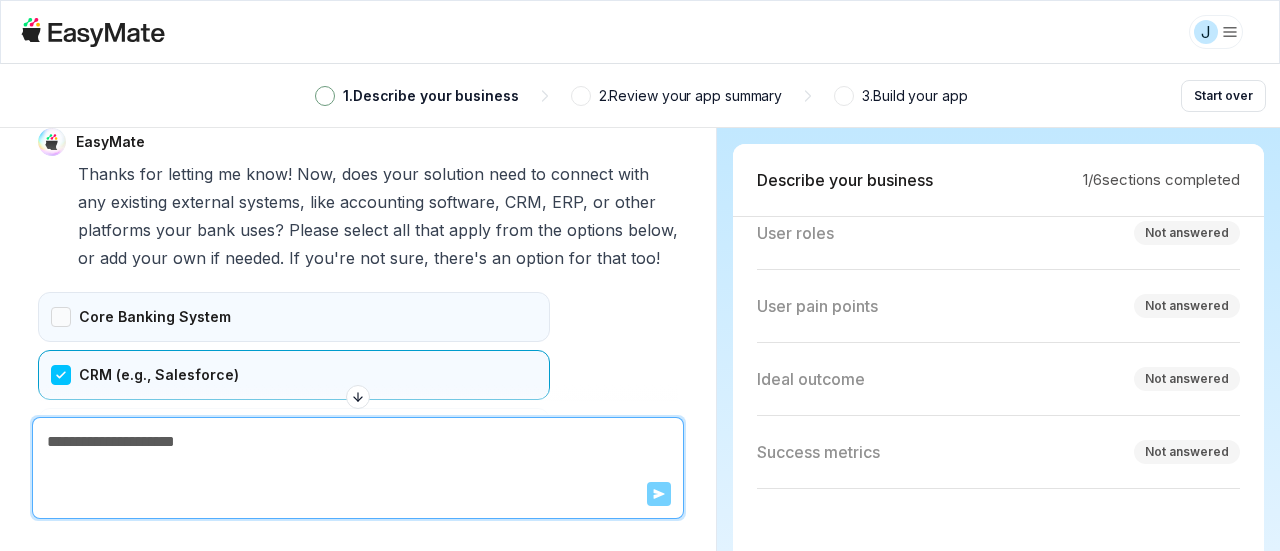 click on "Core Banking System" at bounding box center (294, 317) 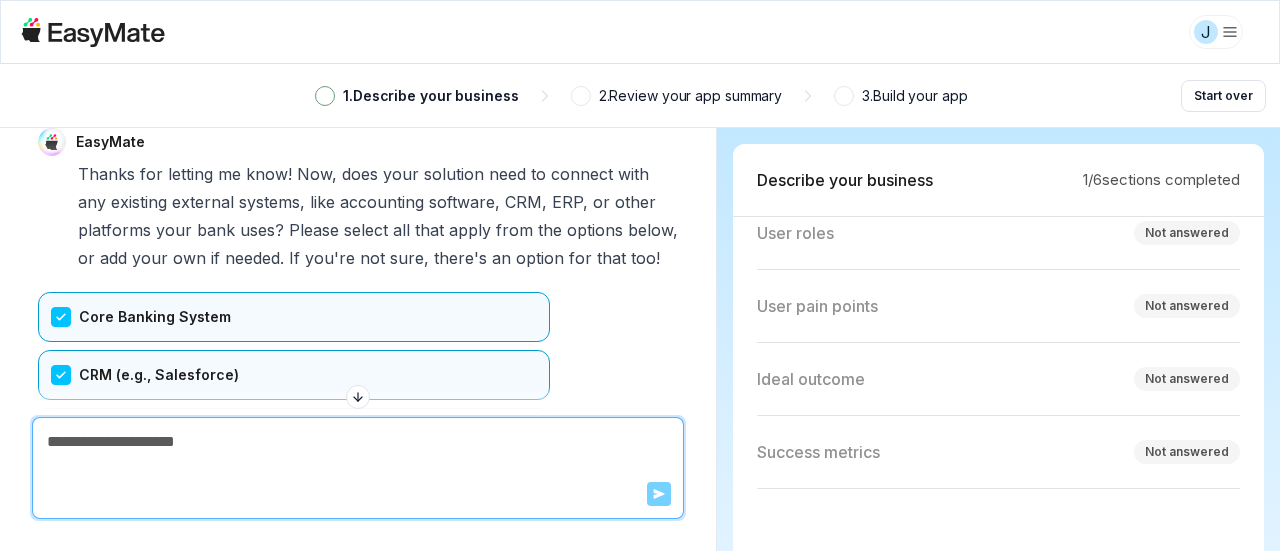 click at bounding box center [358, 442] 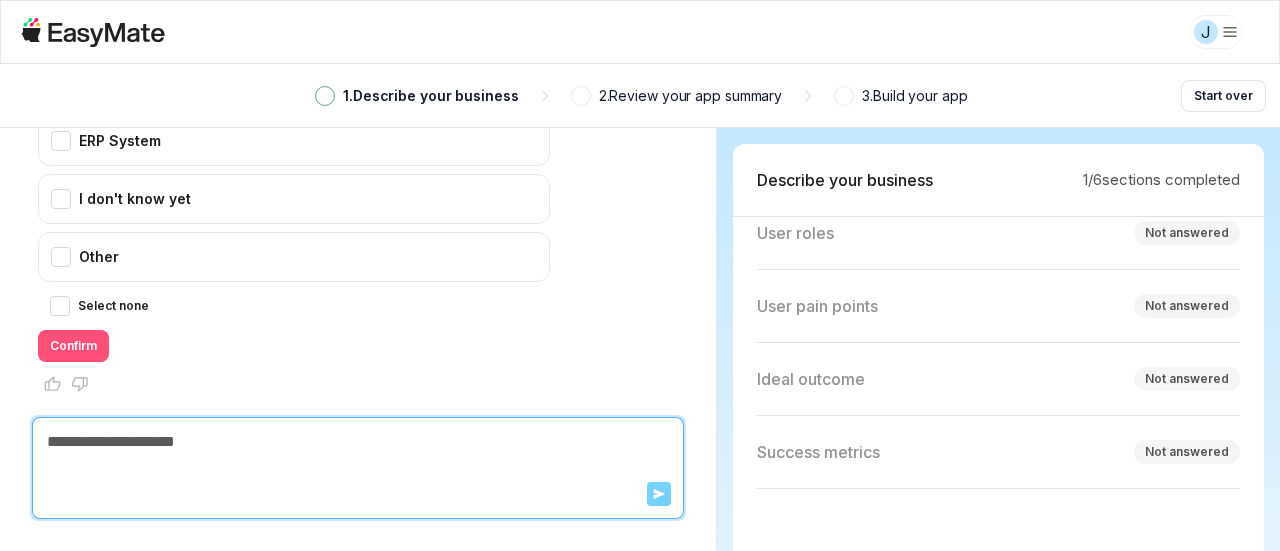 click on "Confirm" at bounding box center [73, 346] 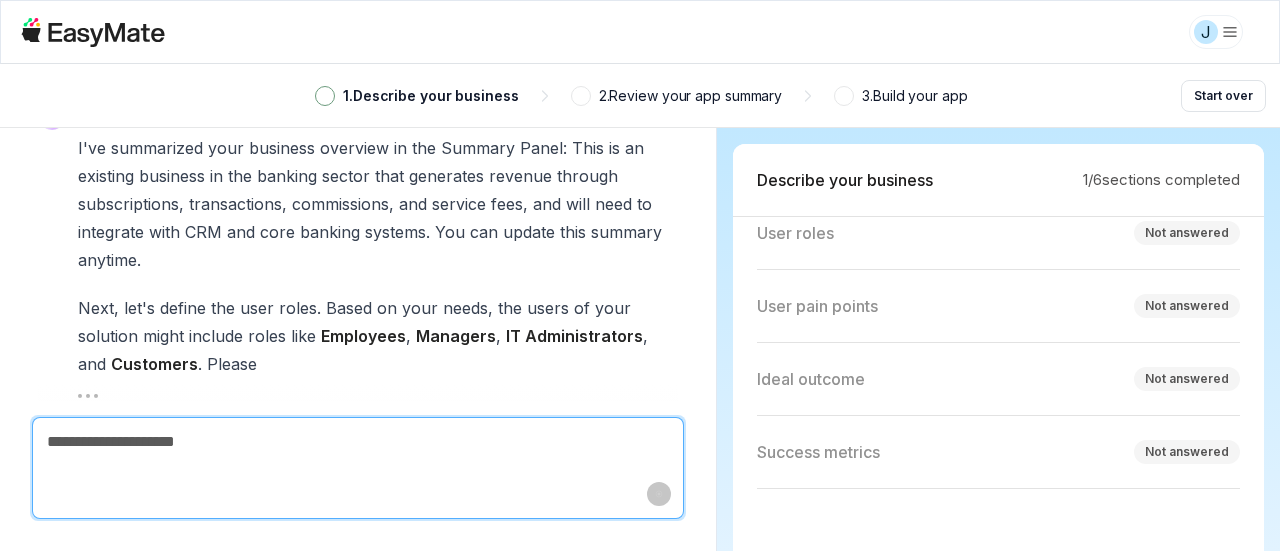scroll, scrollTop: 3206, scrollLeft: 0, axis: vertical 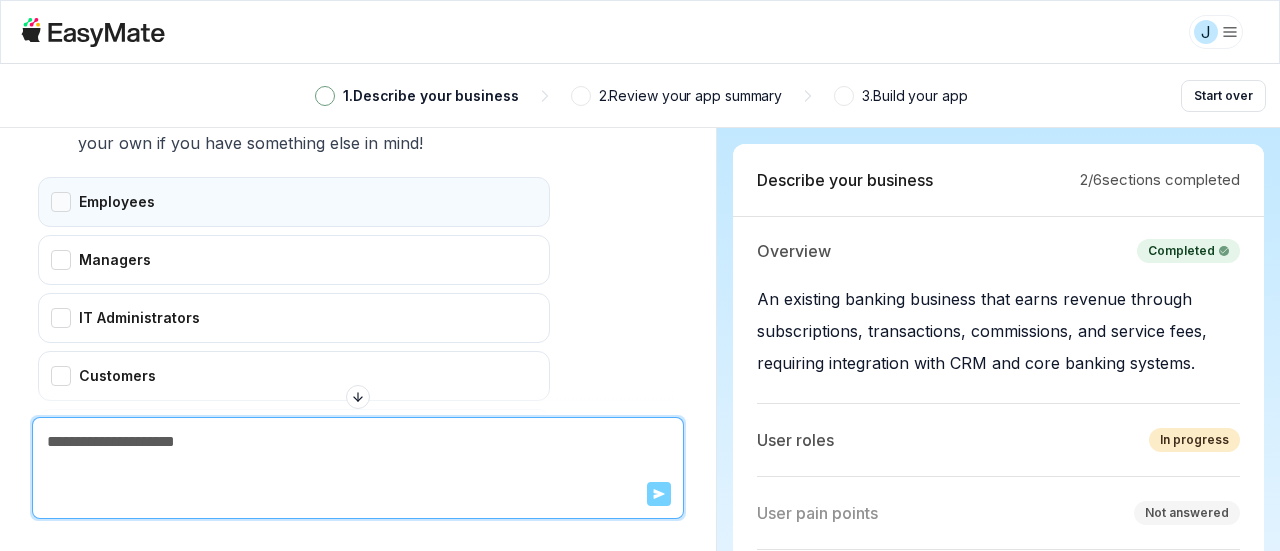 click on "Employees" at bounding box center [294, 202] 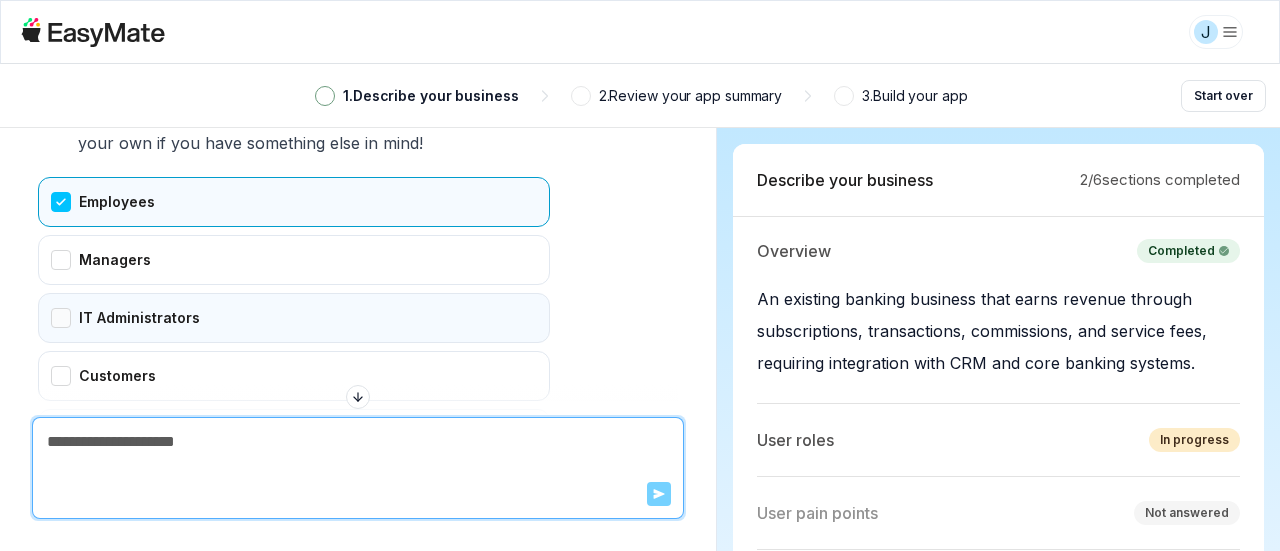 click on "IT Administrators" at bounding box center (294, 318) 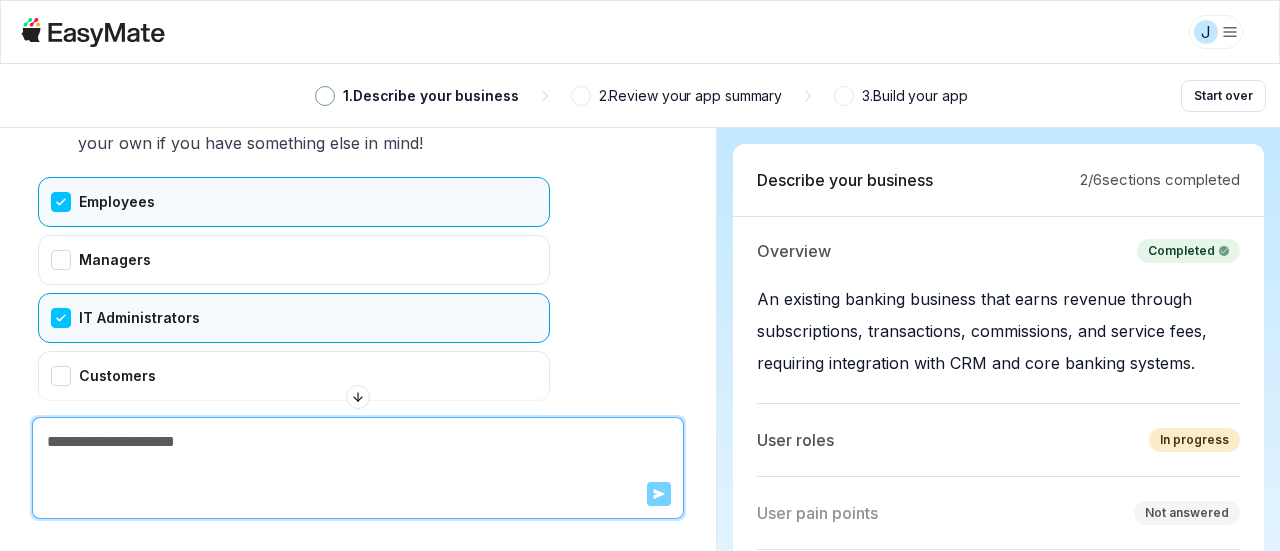 click on "Send" at bounding box center (358, 468) 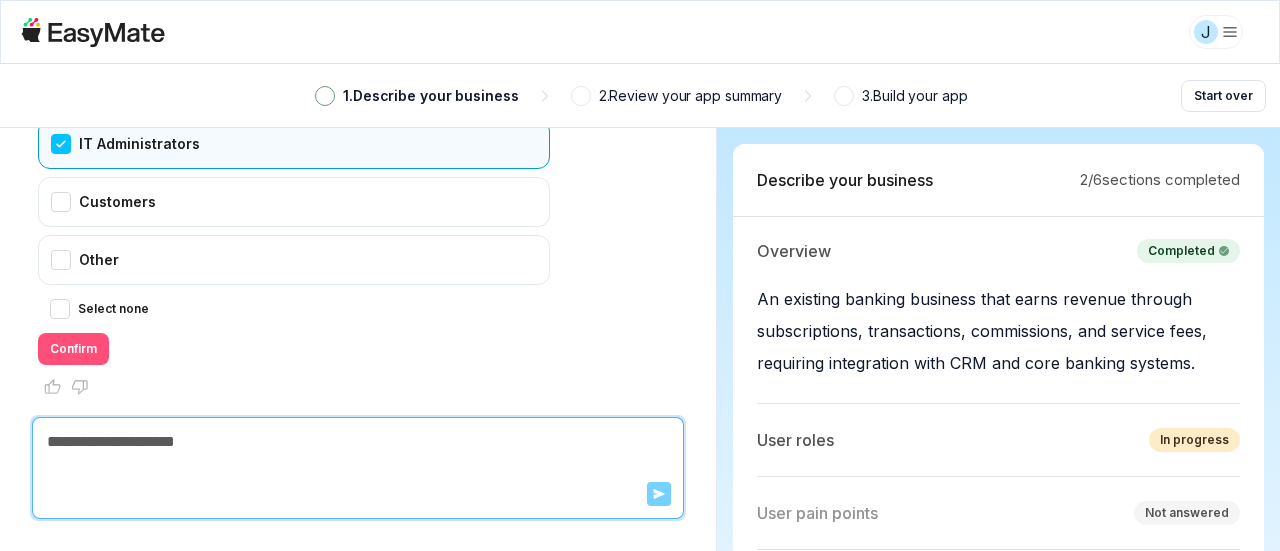 click on "Confirm" at bounding box center (73, 349) 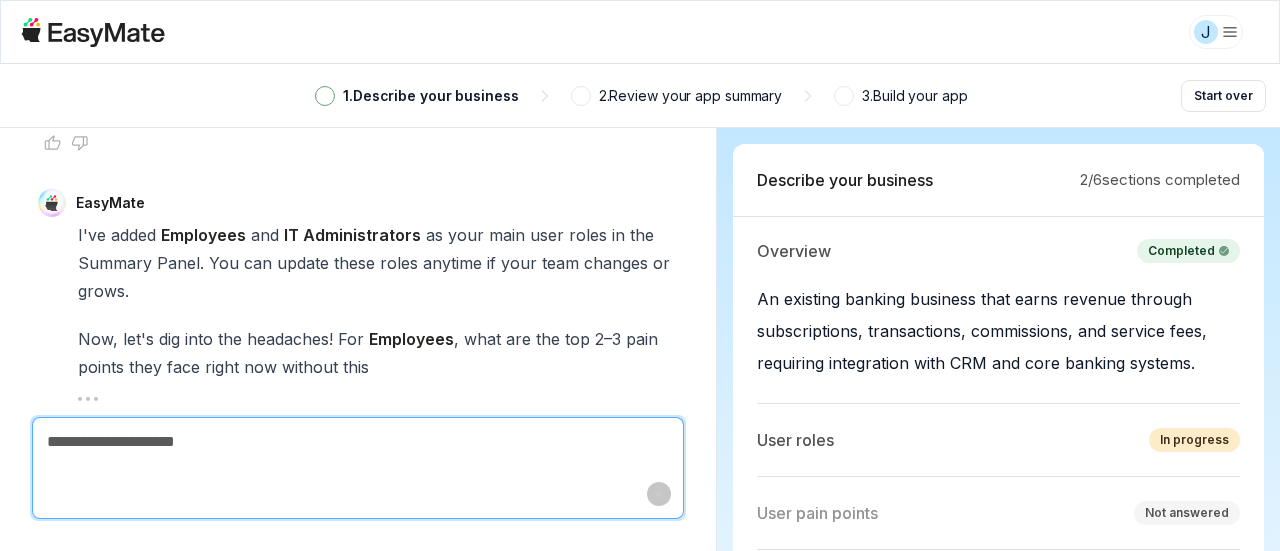 scroll, scrollTop: 3825, scrollLeft: 0, axis: vertical 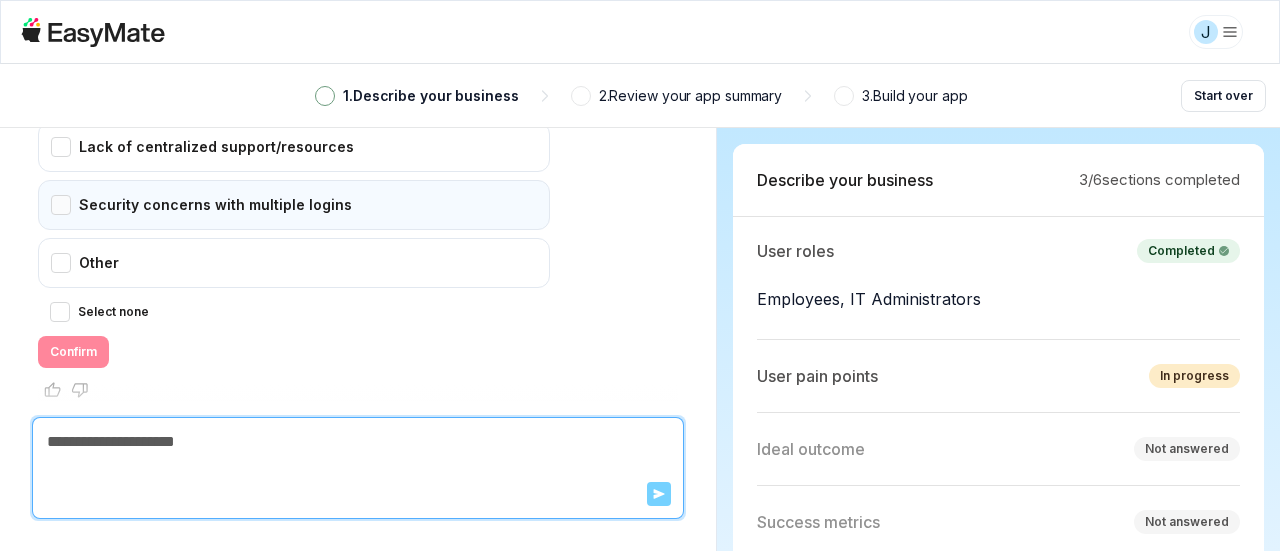 click on "Security concerns with multiple logins" at bounding box center [294, 205] 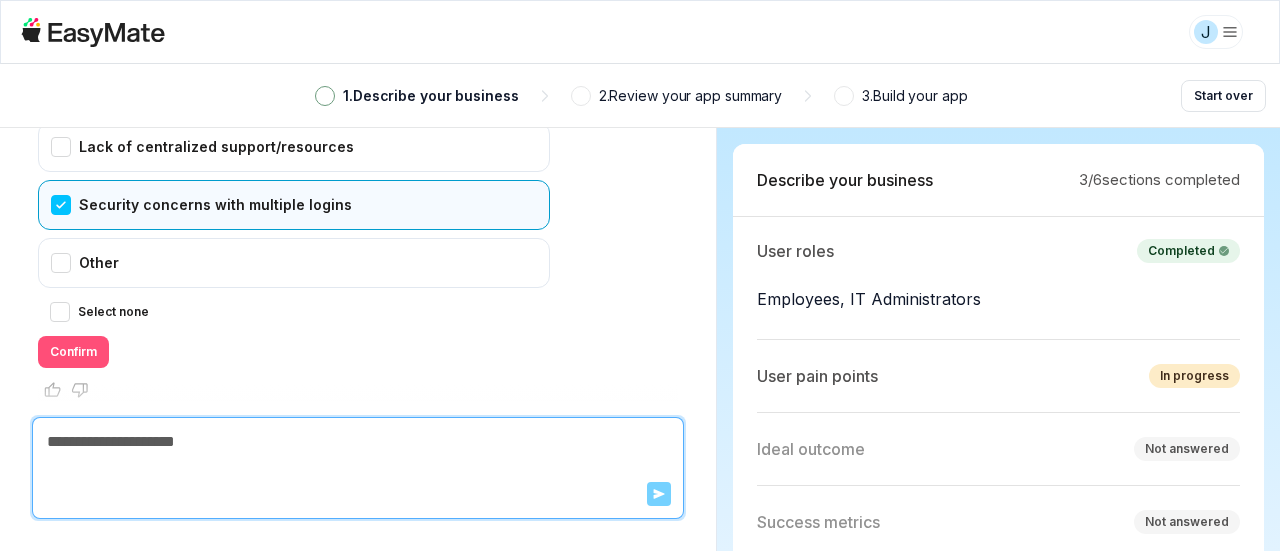 click on "Confirm" at bounding box center (73, 352) 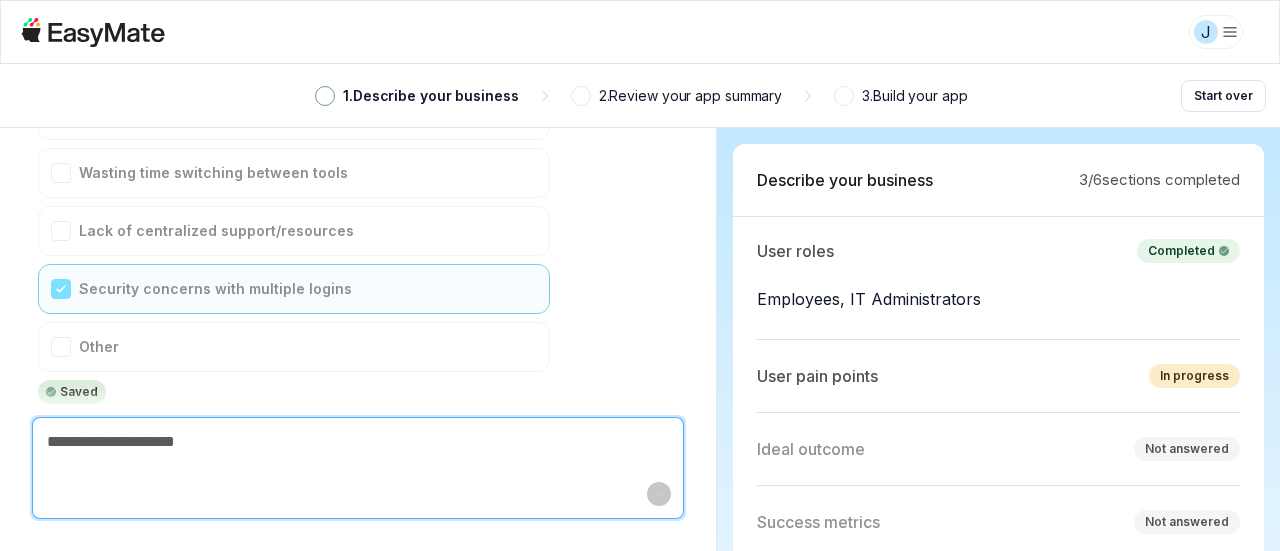 scroll, scrollTop: 4276, scrollLeft: 0, axis: vertical 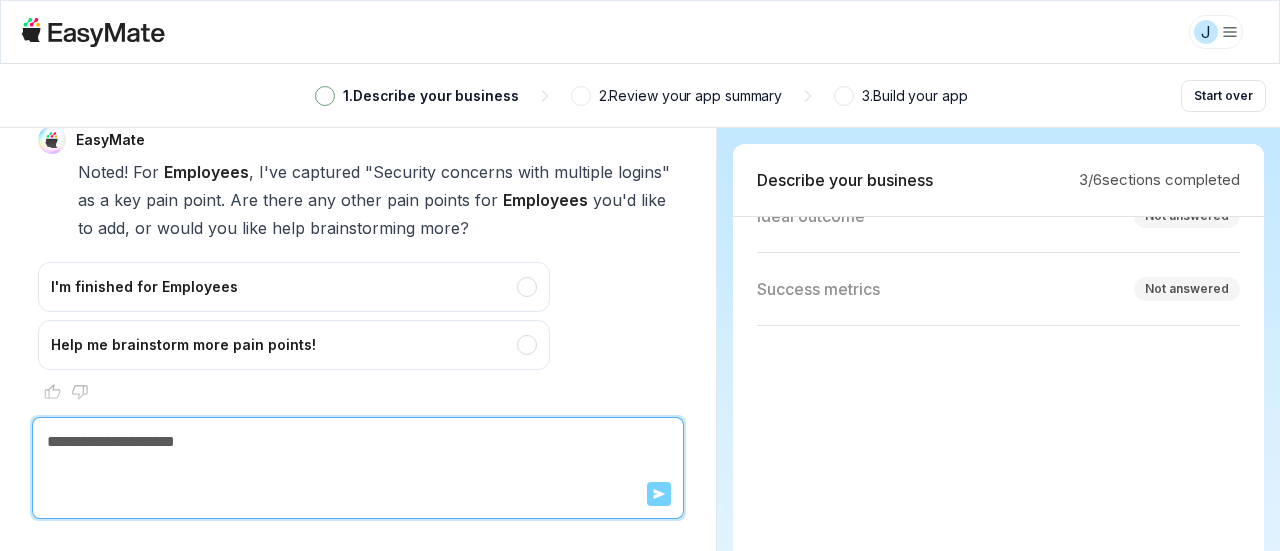 click on "Help me brainstorm more pain points!" at bounding box center (294, 345) 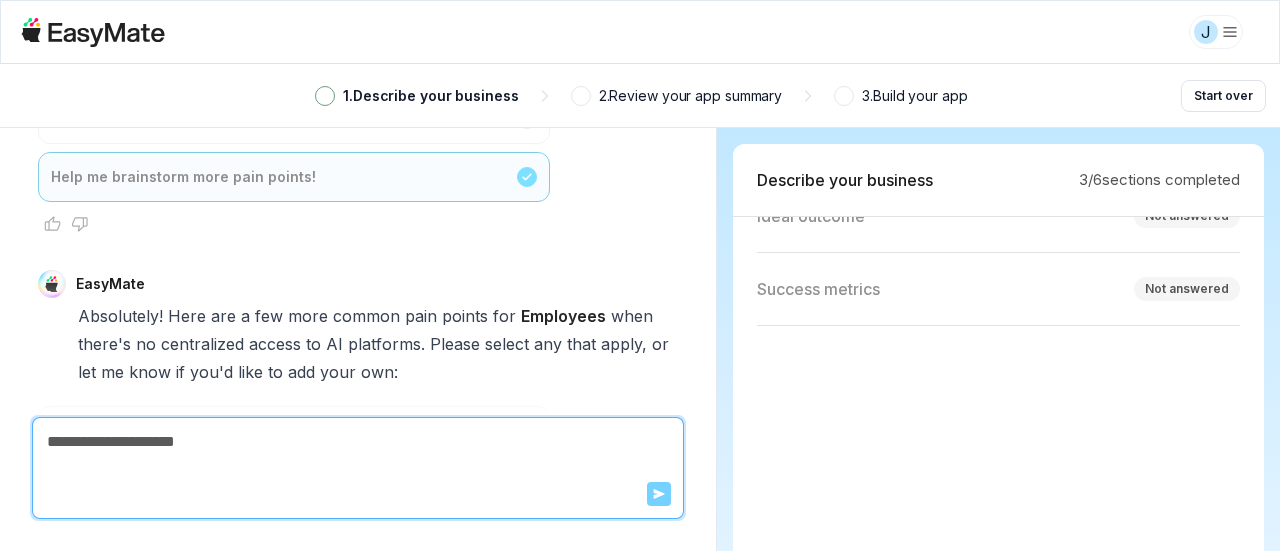 scroll, scrollTop: 5102, scrollLeft: 0, axis: vertical 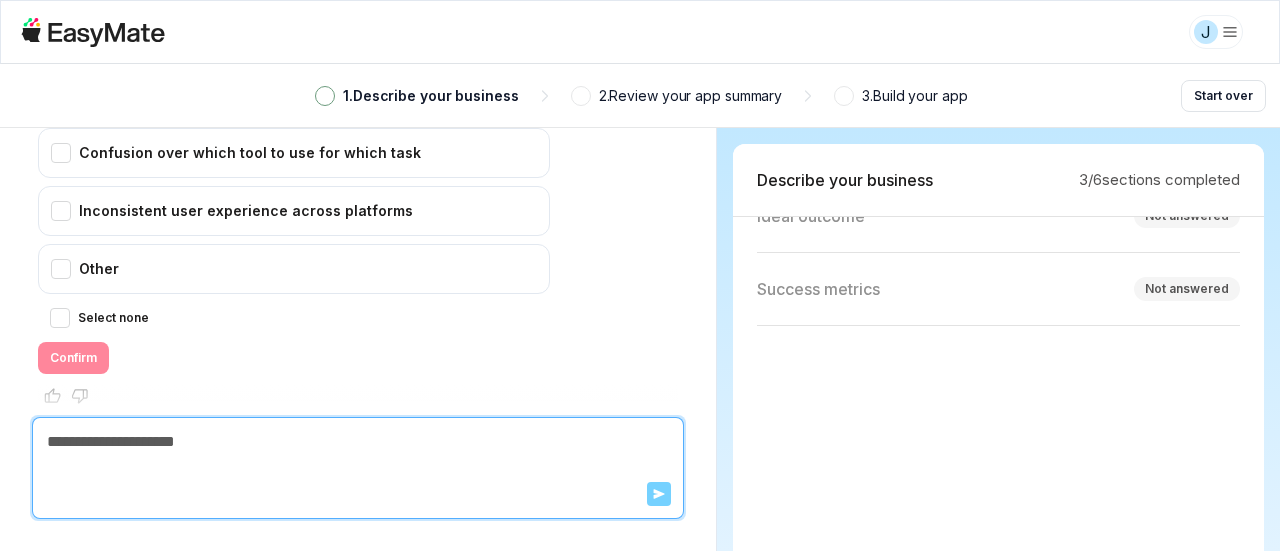 click on "Select none" at bounding box center (294, 318) 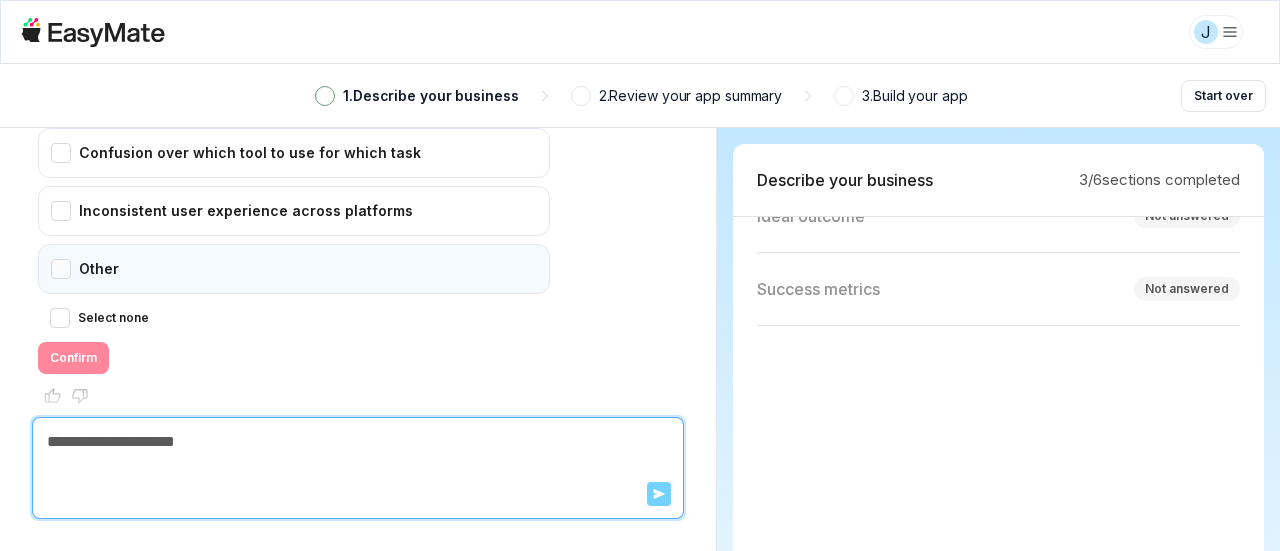 click on "Other" at bounding box center (294, 269) 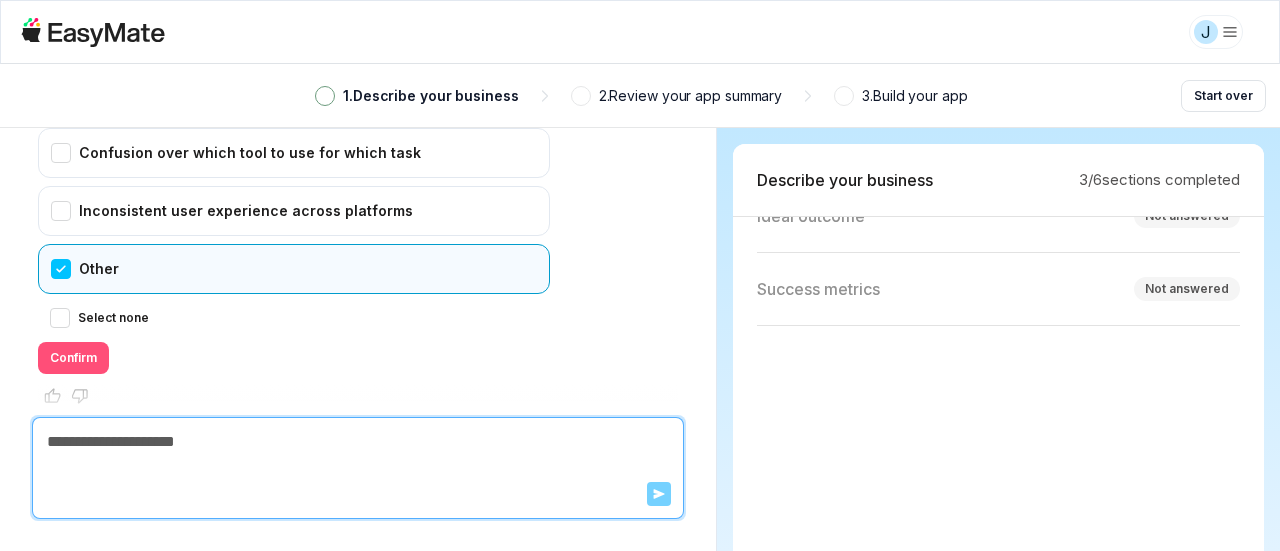 click on "Confirm" at bounding box center (73, 358) 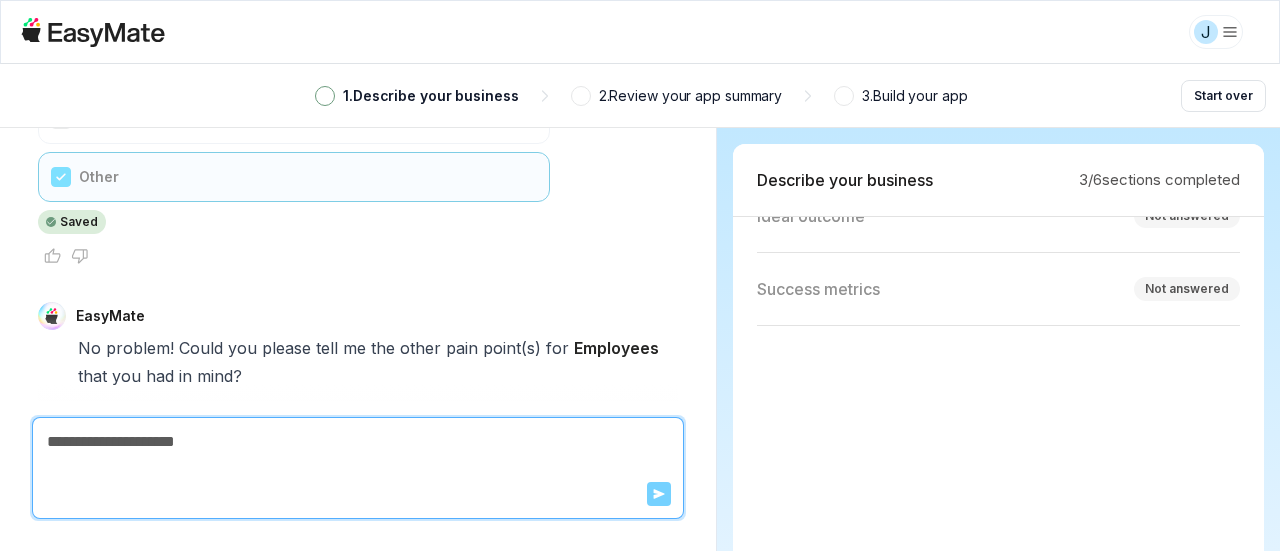 scroll, scrollTop: 5230, scrollLeft: 0, axis: vertical 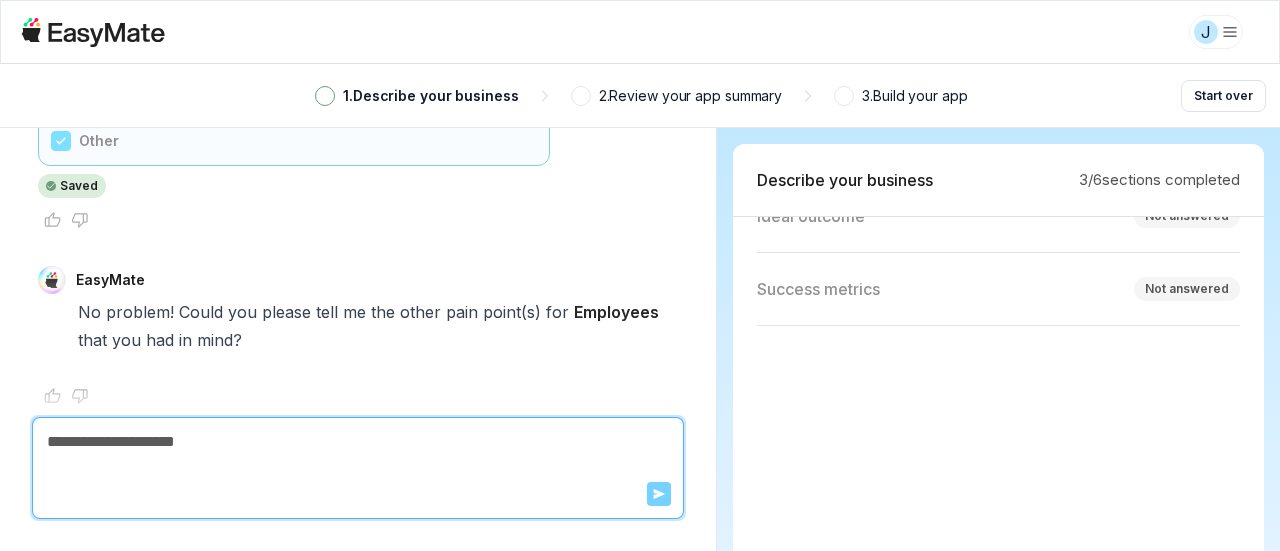 click at bounding box center (358, 442) 